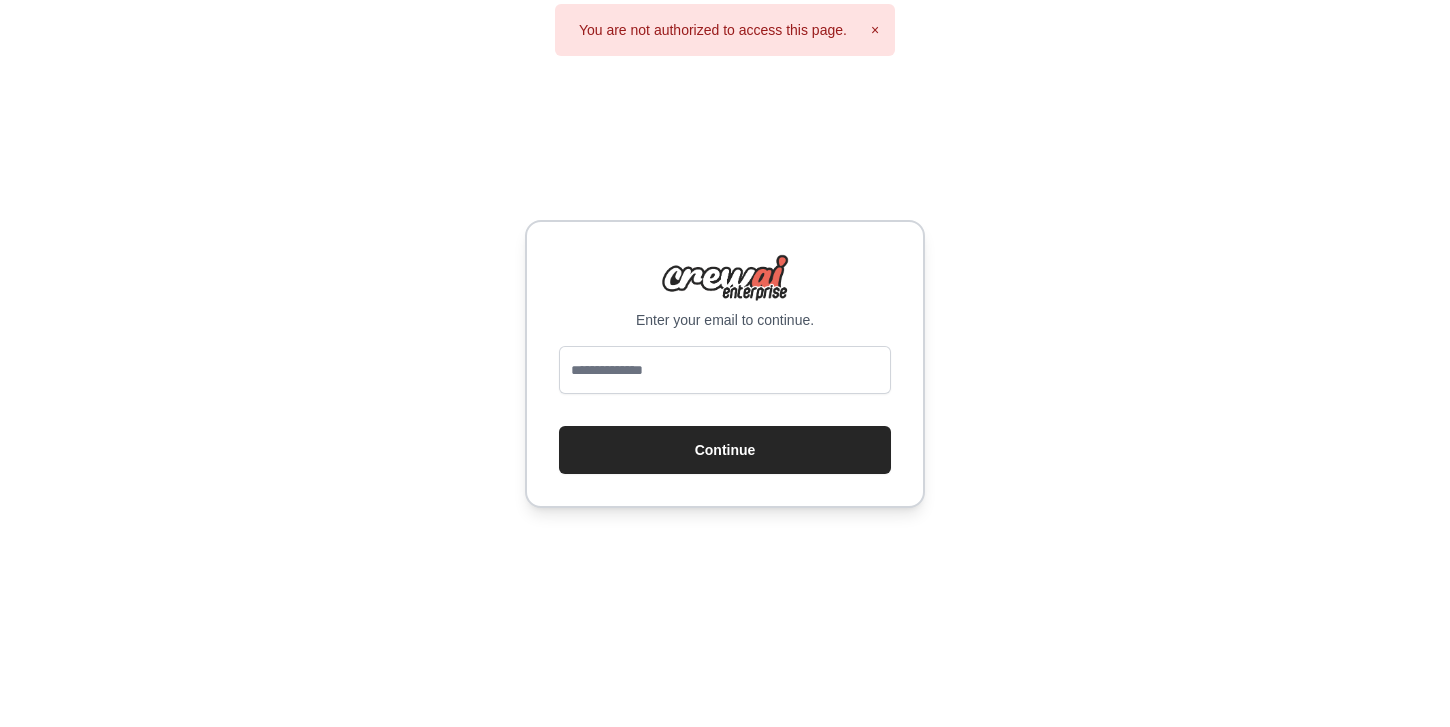 scroll, scrollTop: 0, scrollLeft: 0, axis: both 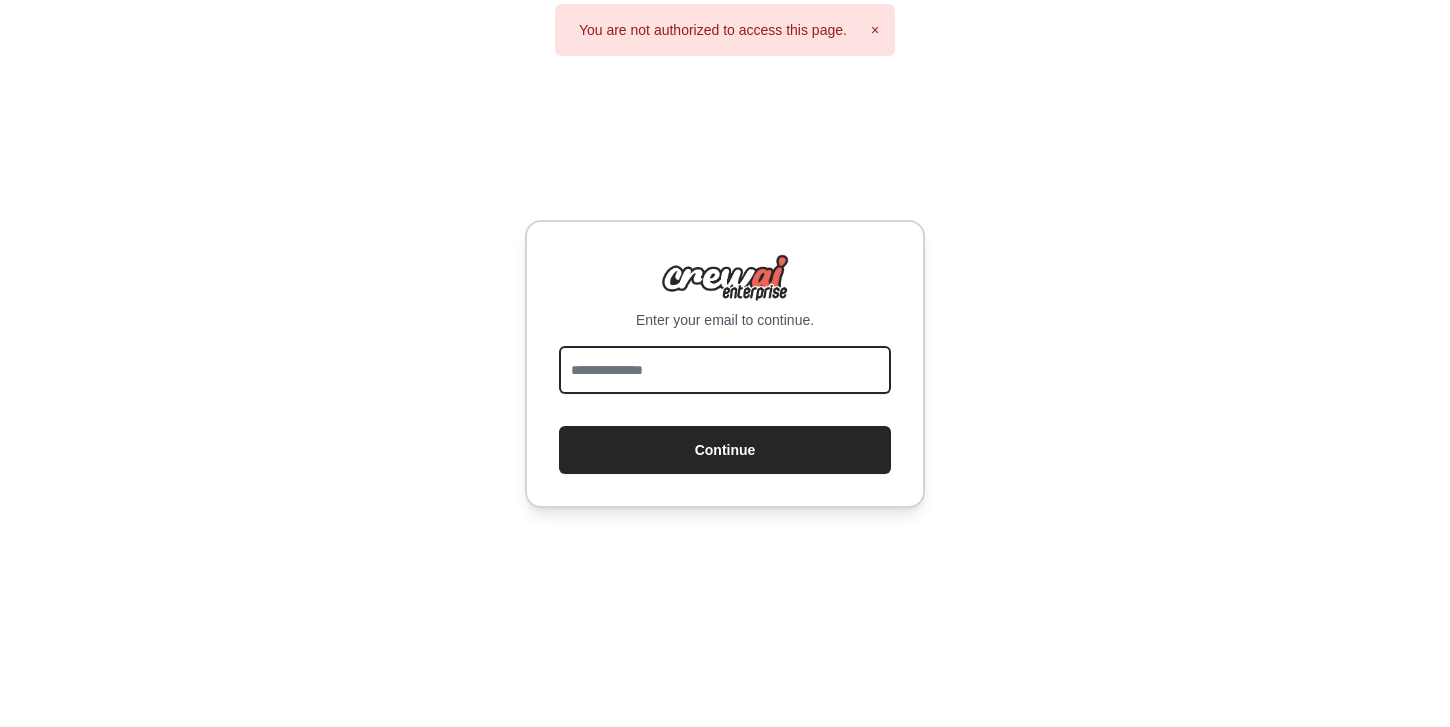 click at bounding box center [725, 370] 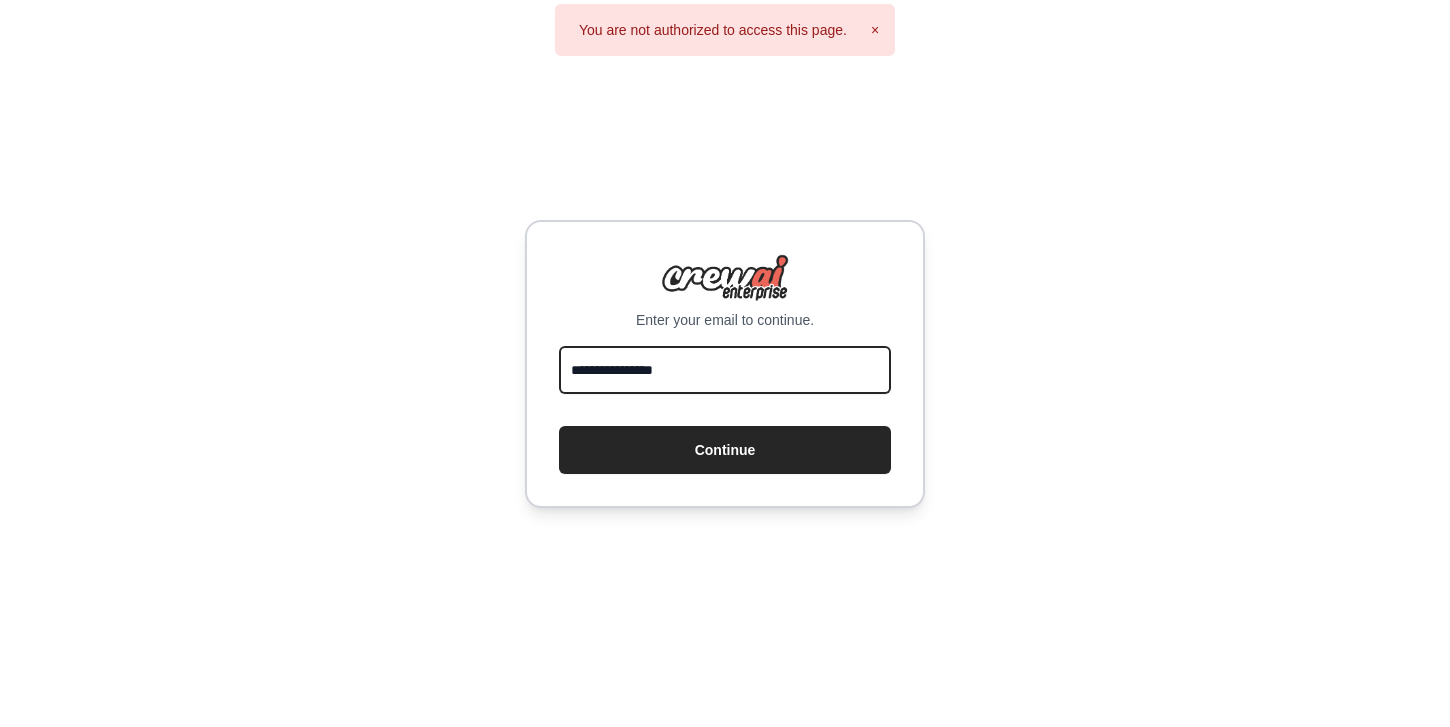 type on "**********" 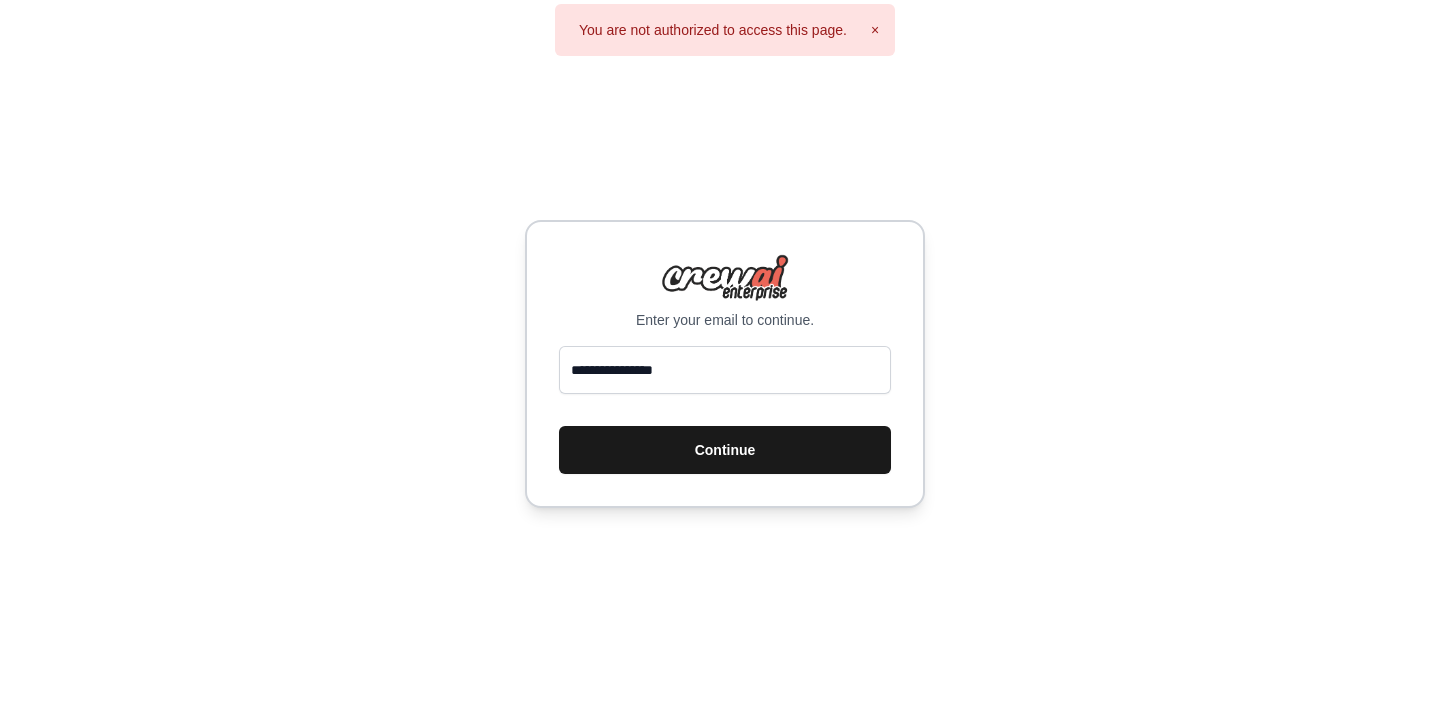 click on "Continue" at bounding box center (725, 450) 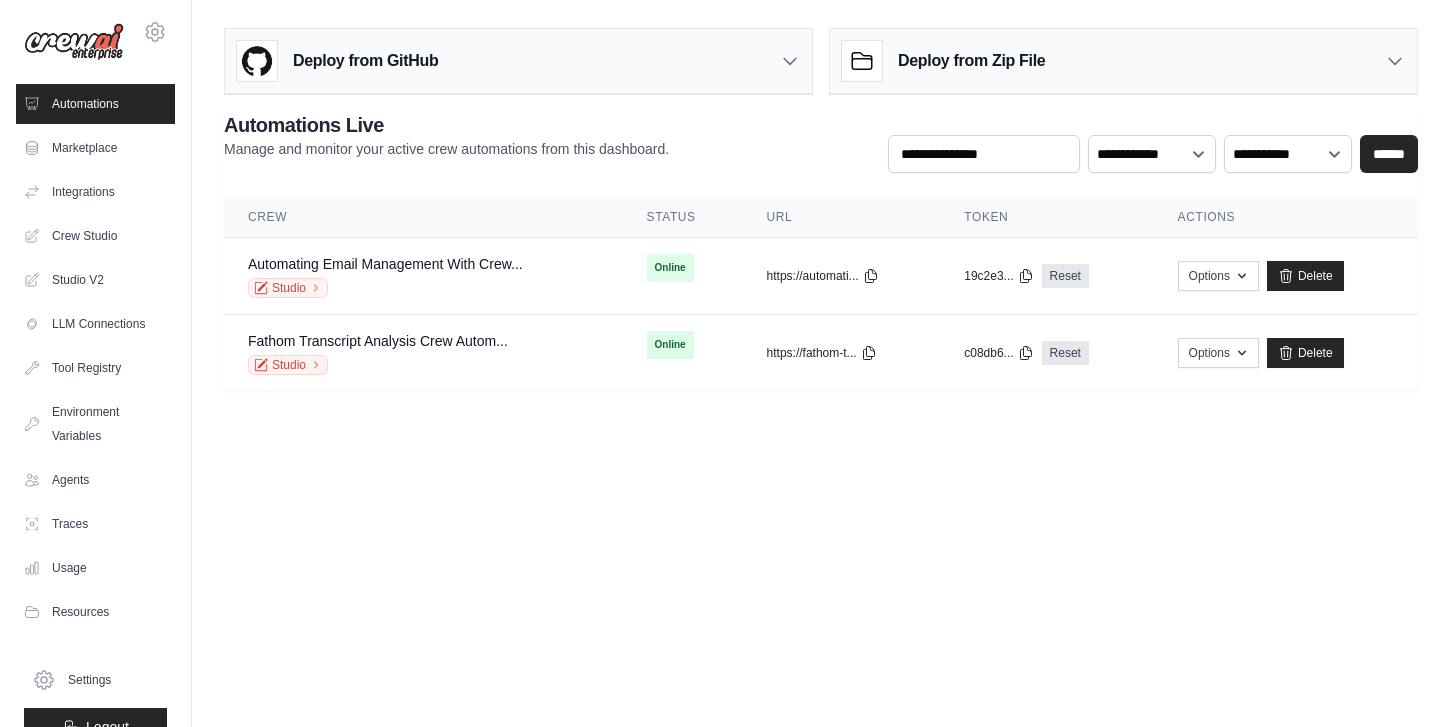 scroll, scrollTop: 0, scrollLeft: 0, axis: both 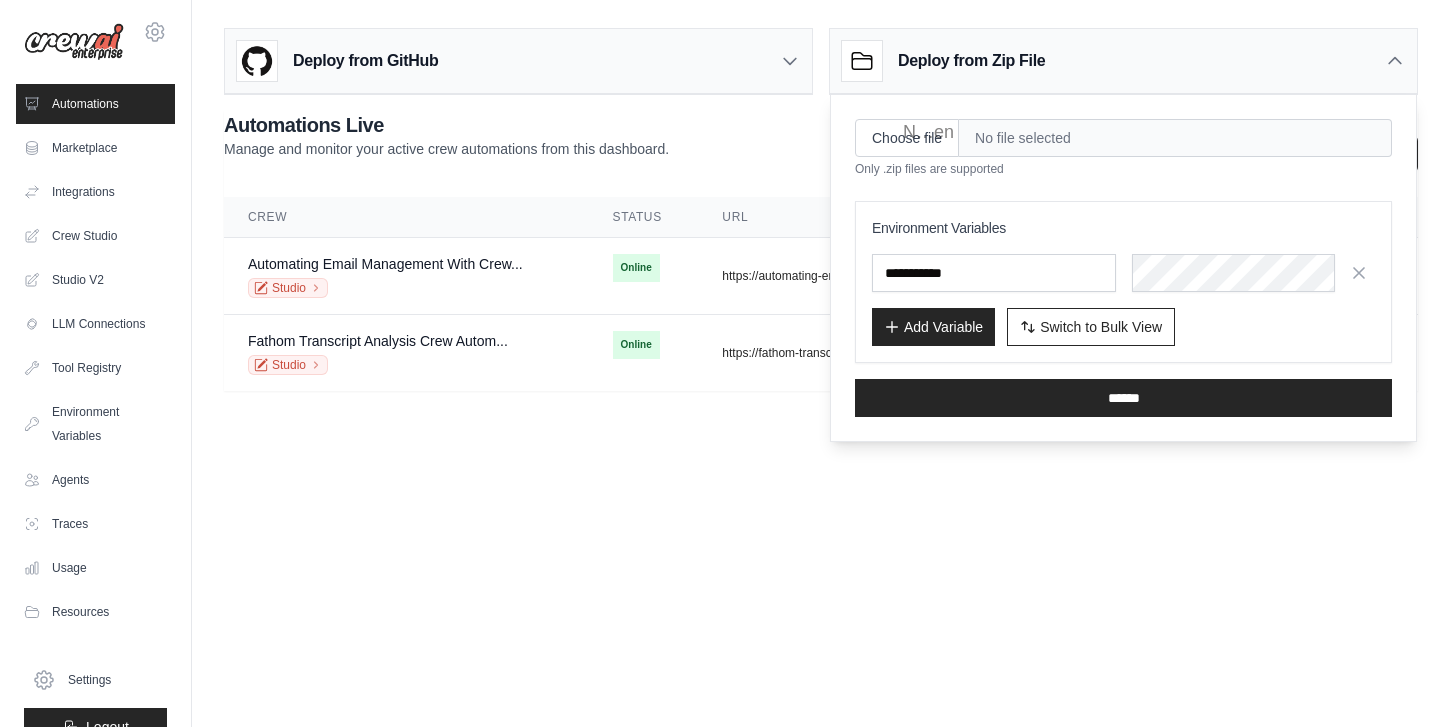 click 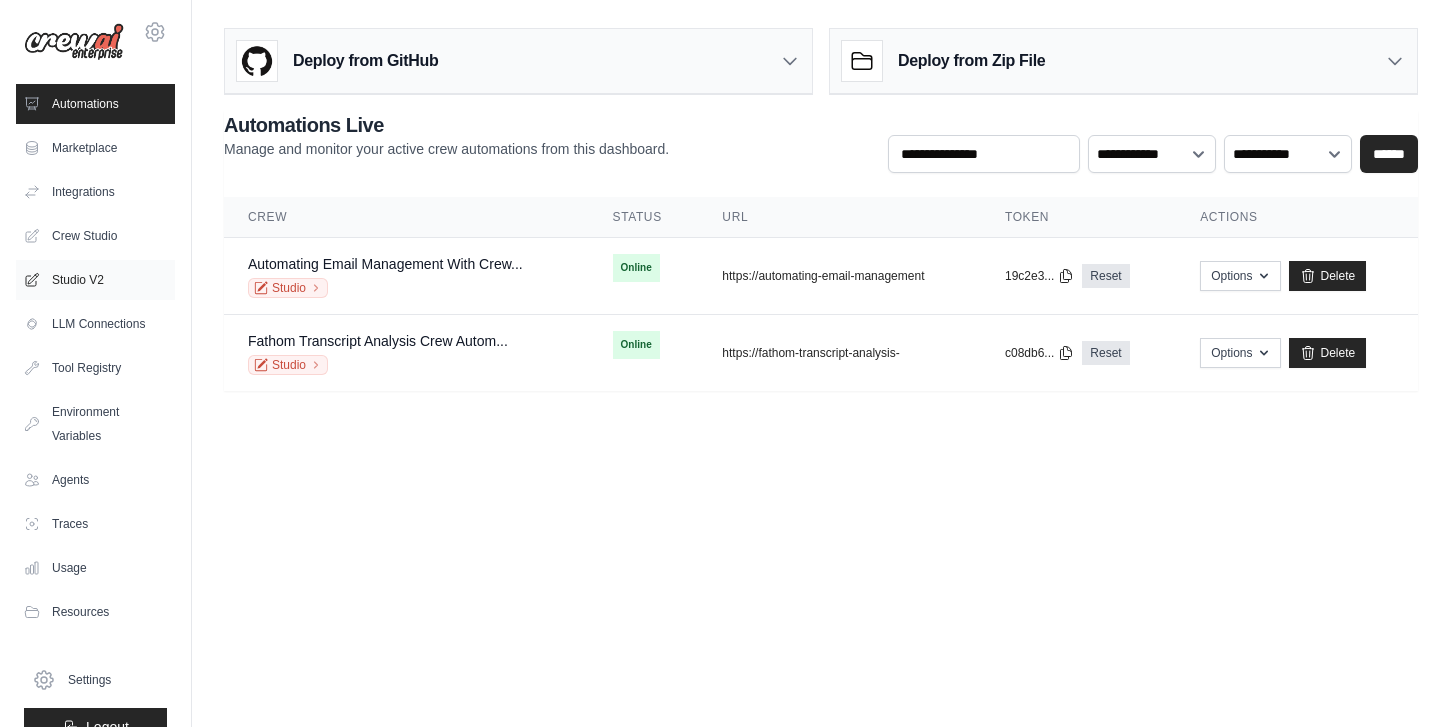 click on "Studio V2" at bounding box center [95, 280] 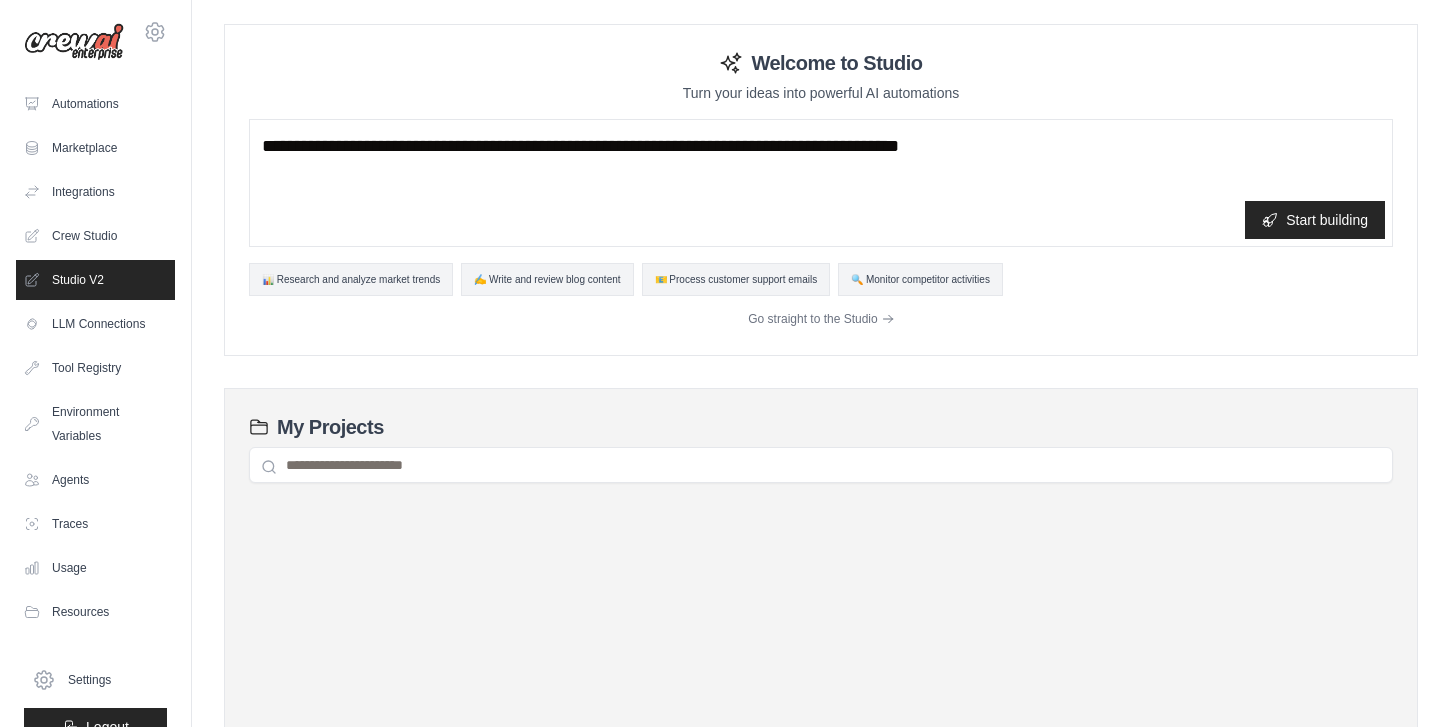scroll, scrollTop: 0, scrollLeft: 0, axis: both 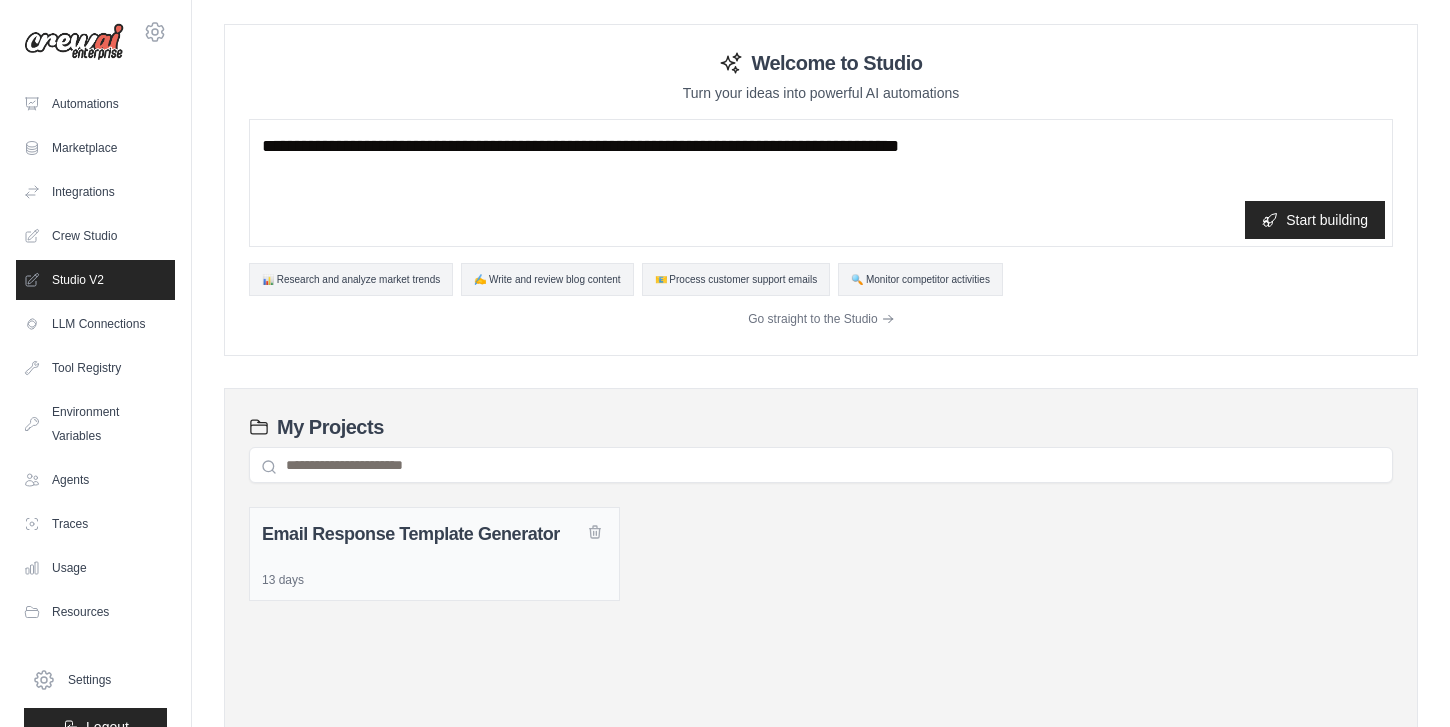 click on "Email Response Template Generator" at bounding box center [422, 534] 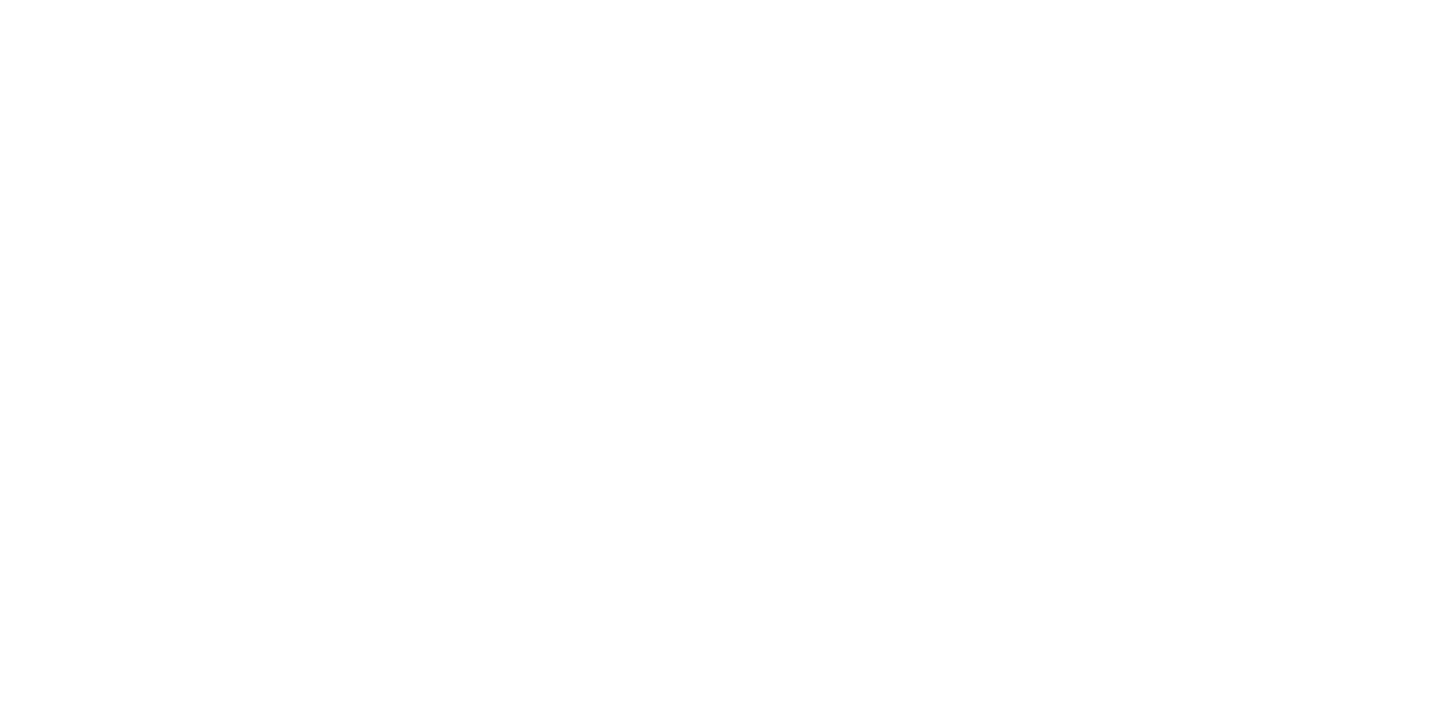 scroll, scrollTop: 0, scrollLeft: 0, axis: both 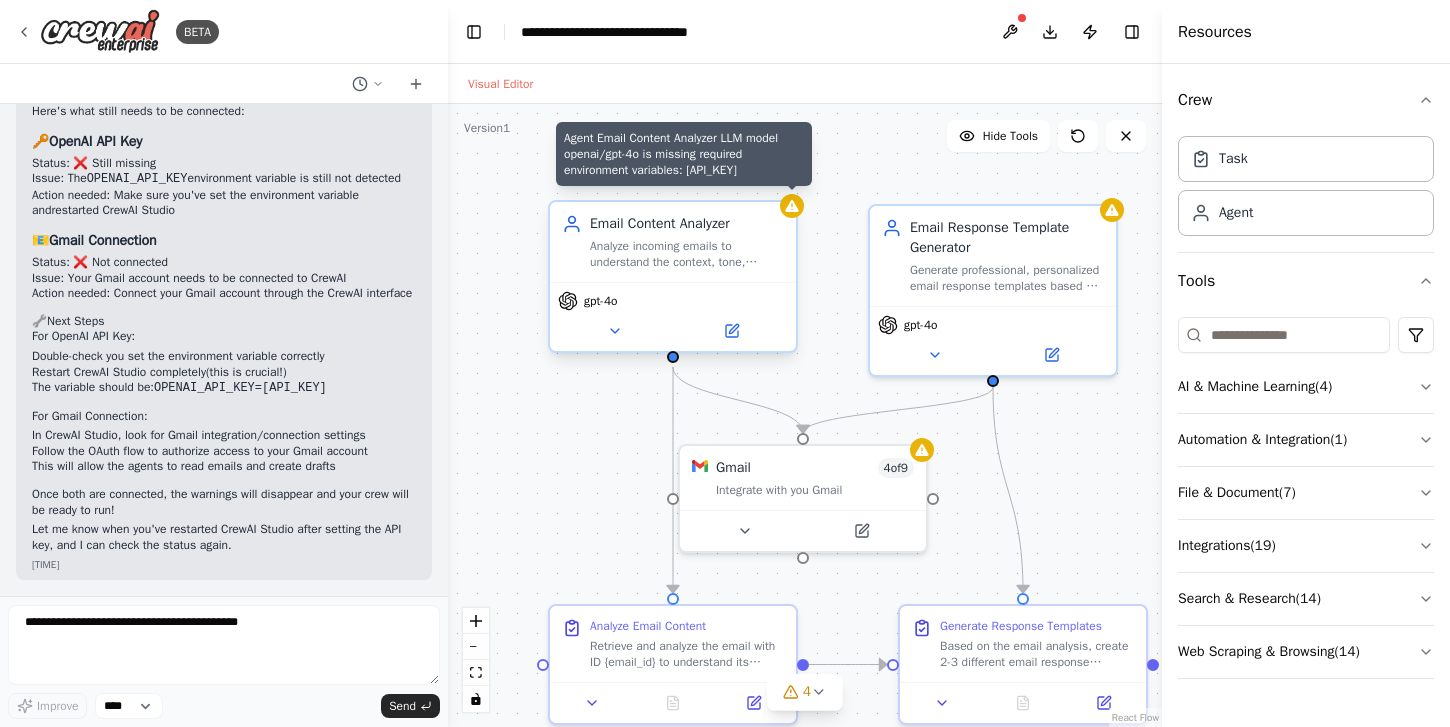 click at bounding box center (792, 206) 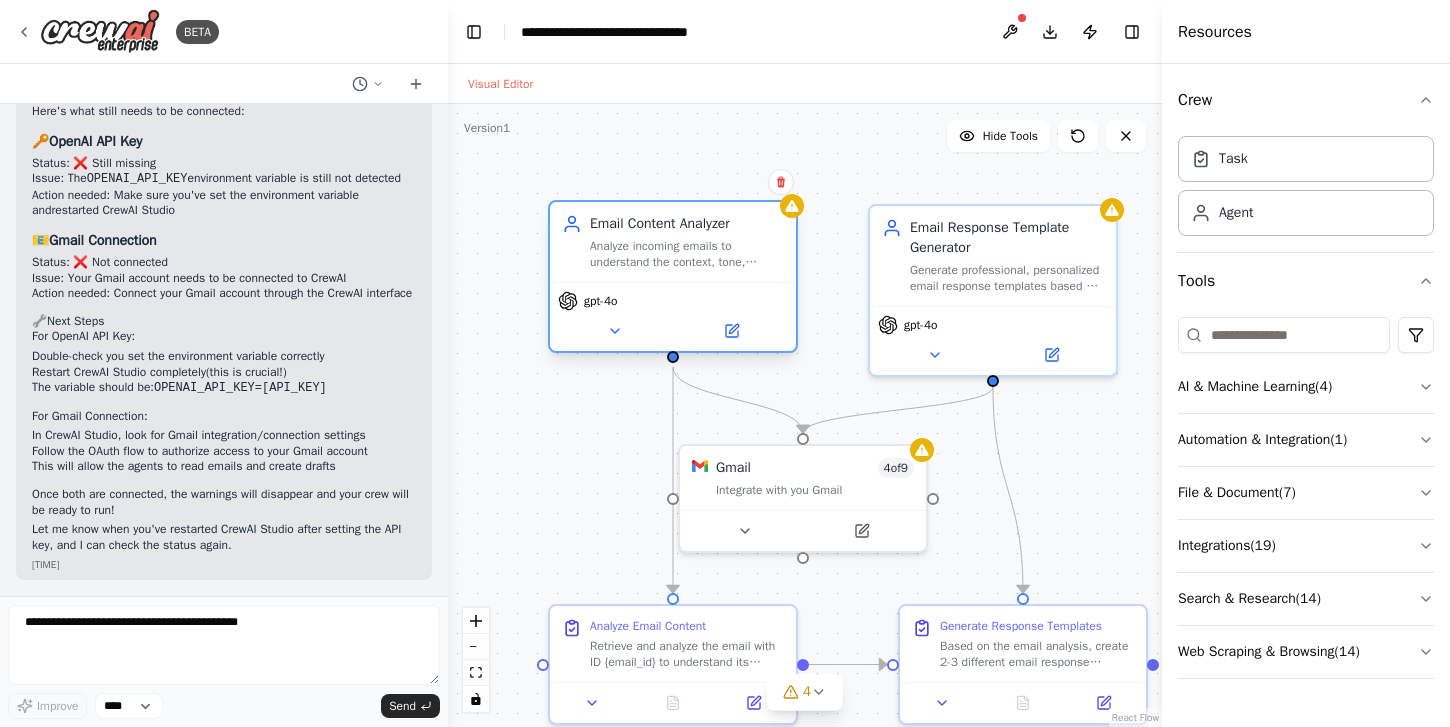 click on "Email Content Analyzer Analyze incoming emails to understand the context, tone, urgency, and key points that need to be addressed in the response. Extract relevant information including sender details, main topics, and required actions. gpt-4o" at bounding box center [673, 276] 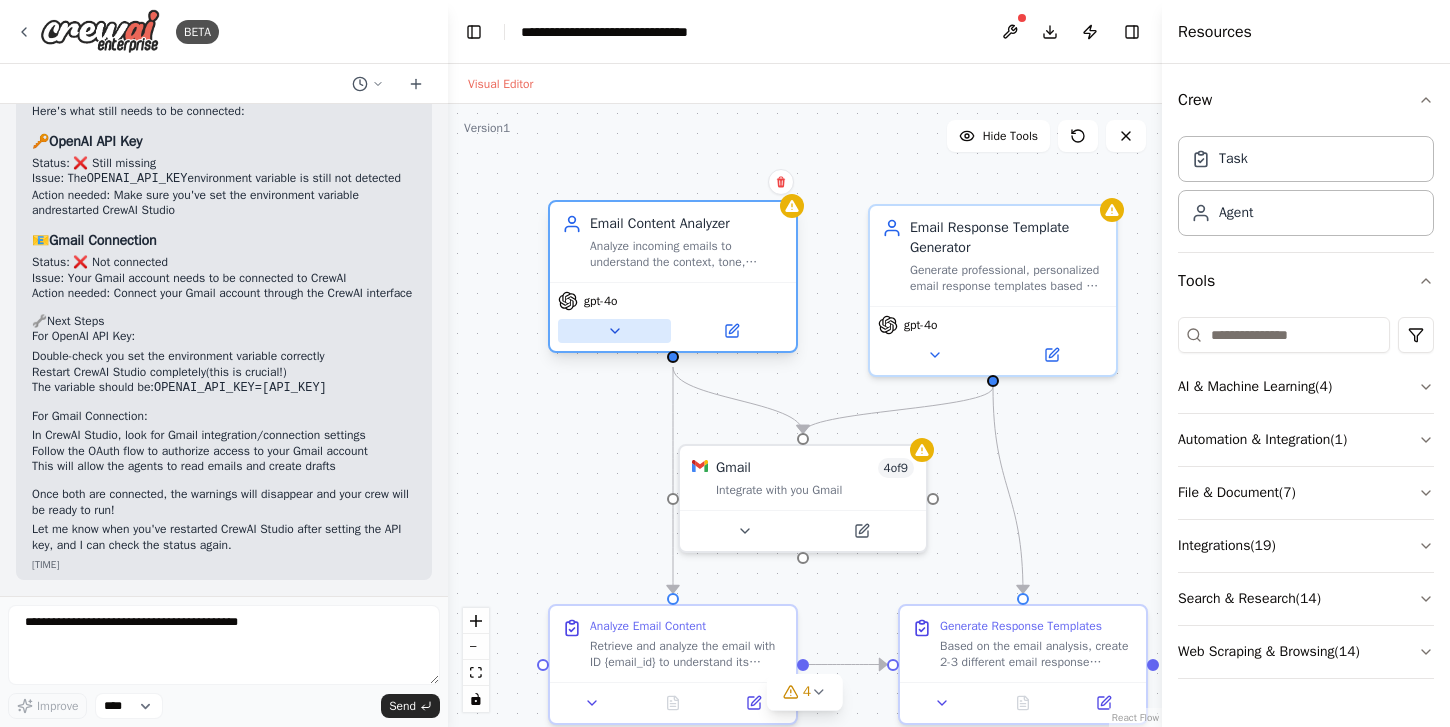 click at bounding box center (614, 331) 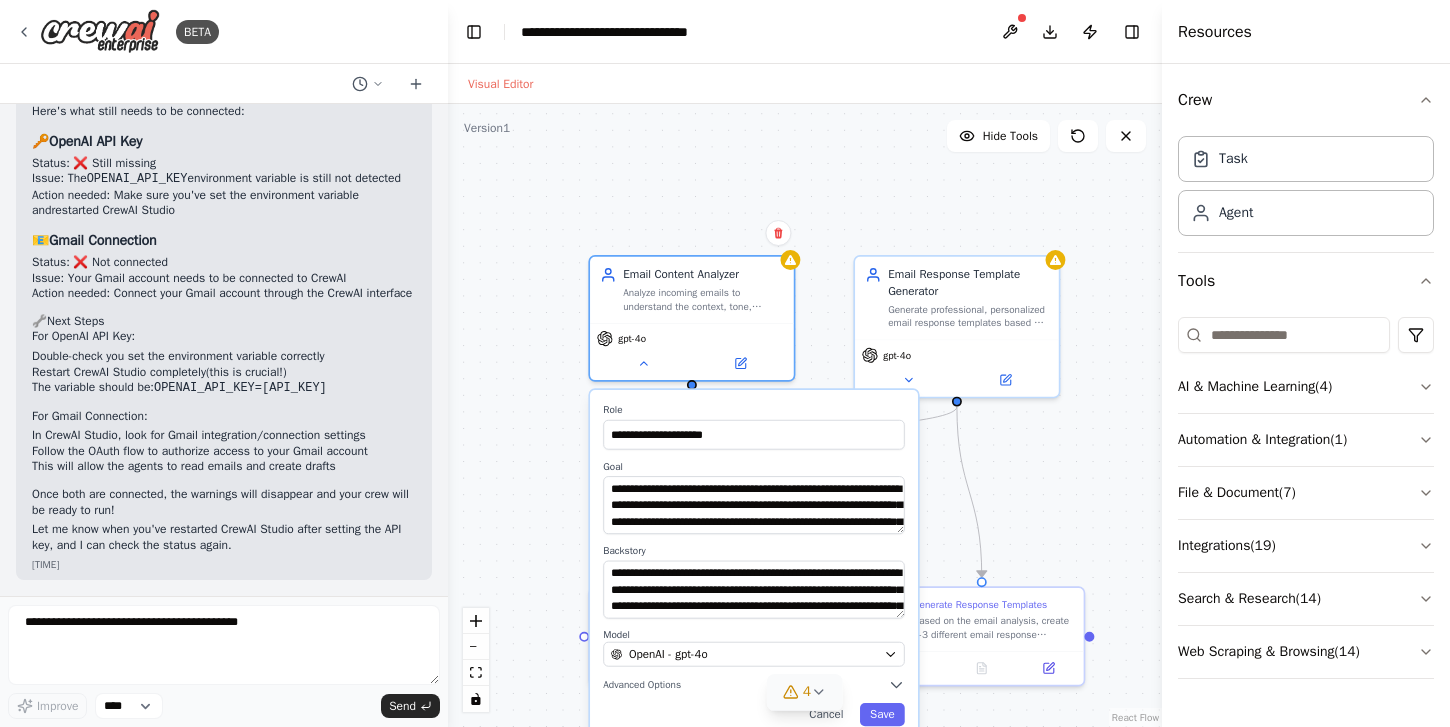 click on "4" at bounding box center [805, 692] 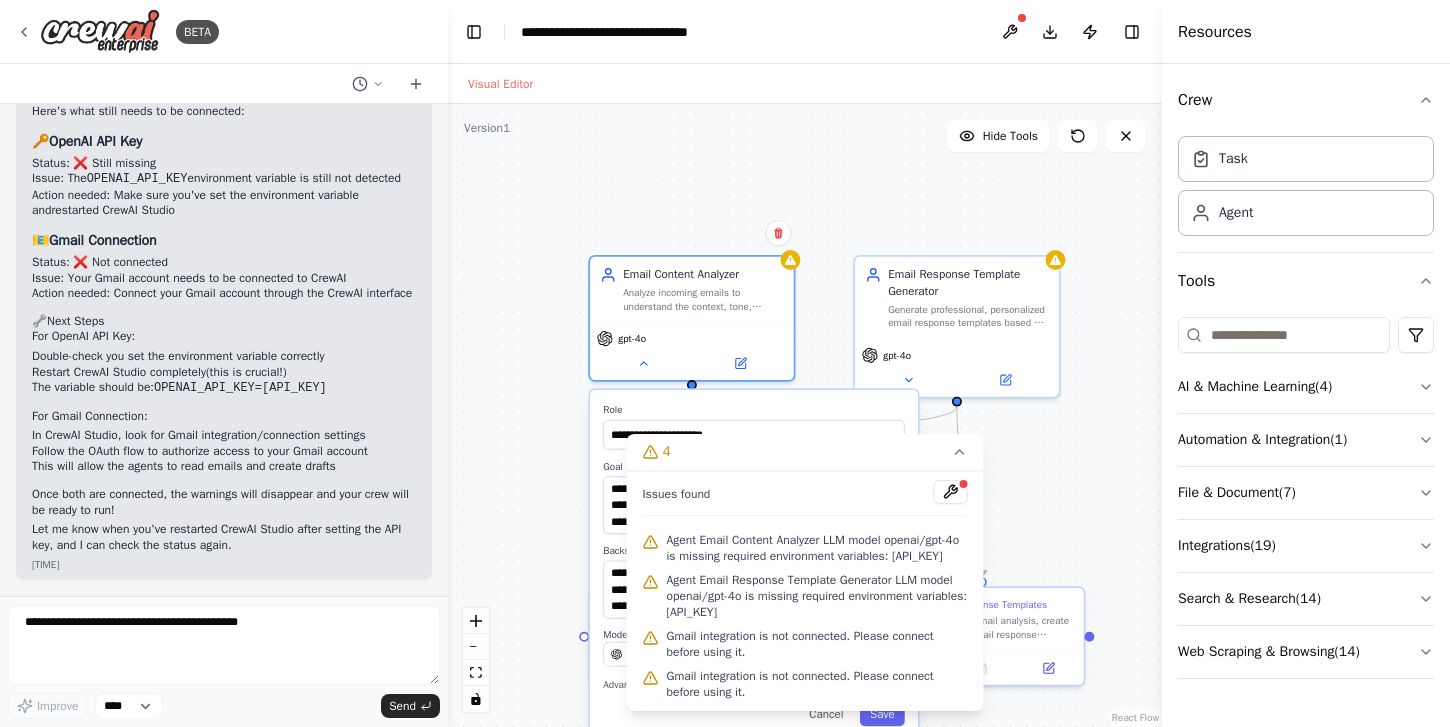 scroll, scrollTop: 16, scrollLeft: 0, axis: vertical 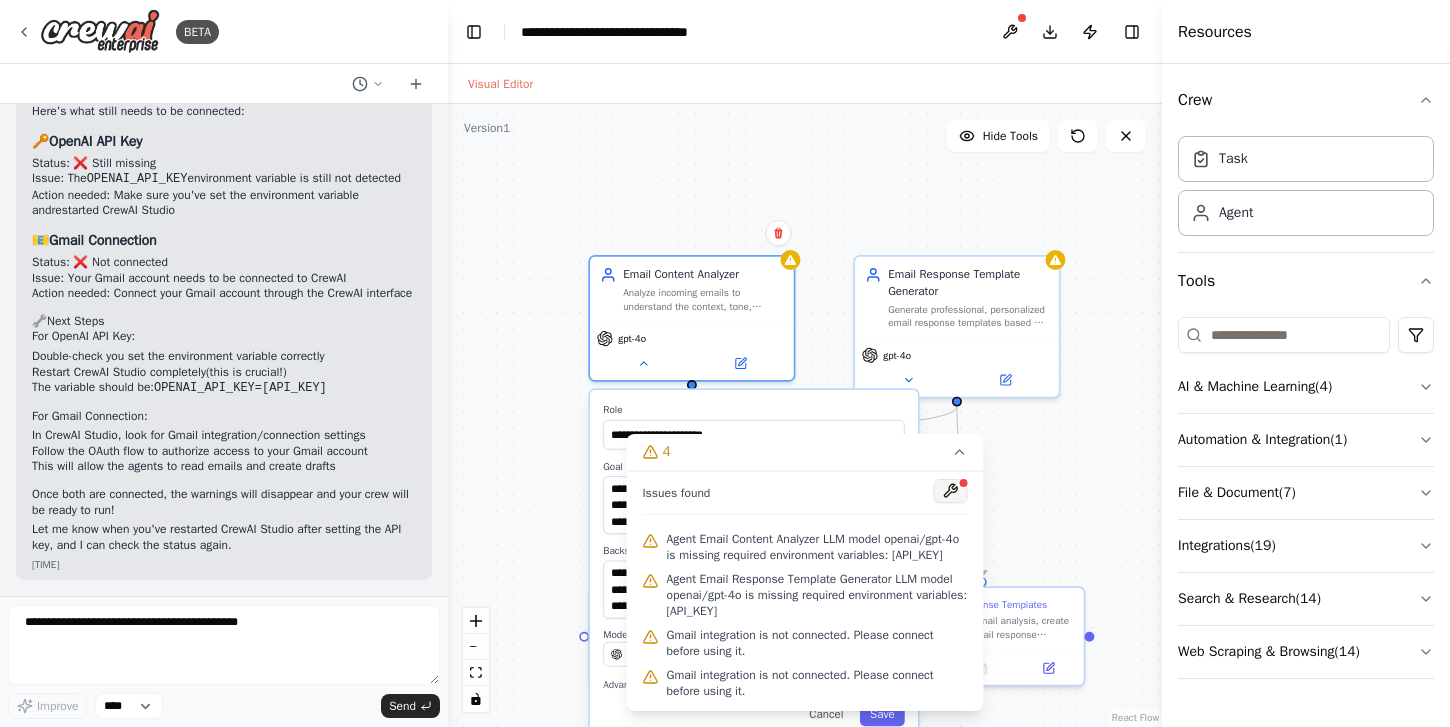 click at bounding box center [951, 491] 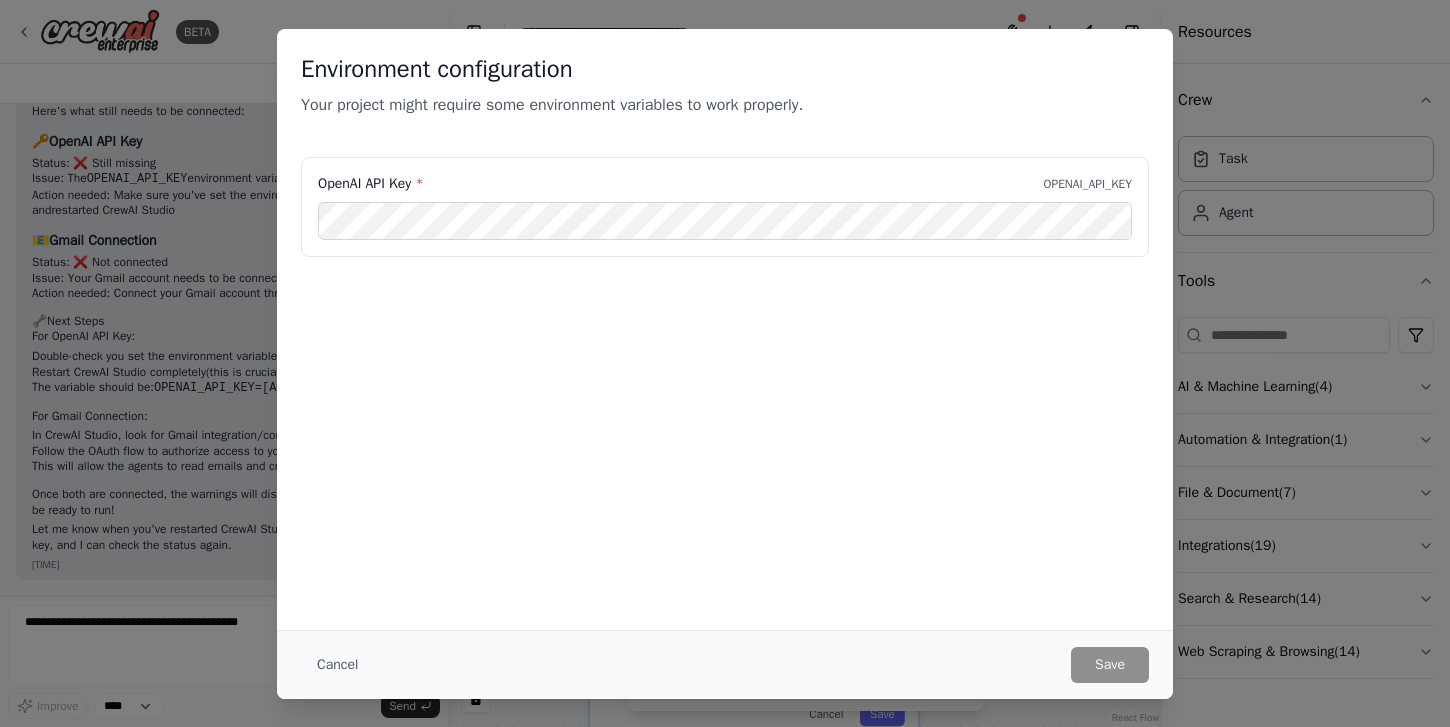 click on "OpenAI API Key * OPENAI_API_KEY" at bounding box center [725, 207] 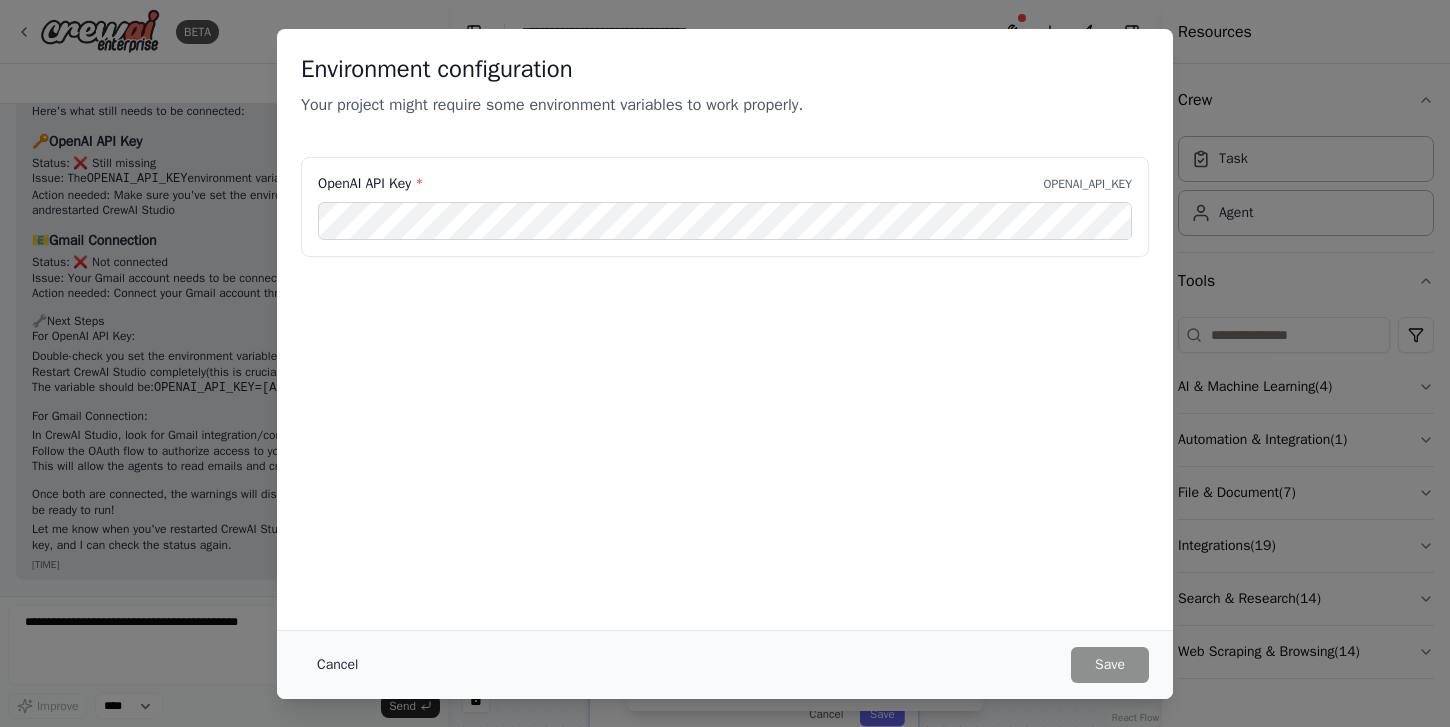 click on "Cancel" at bounding box center [337, 665] 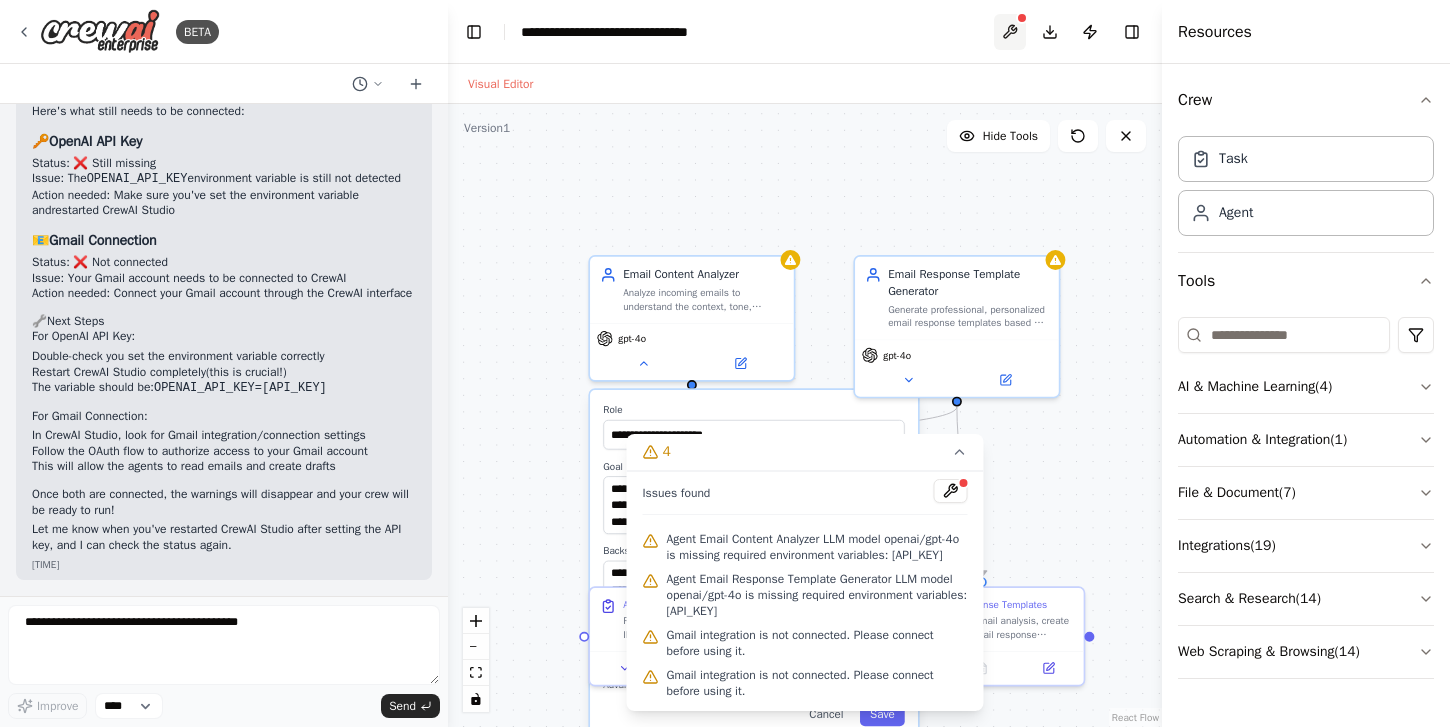 click at bounding box center (1010, 32) 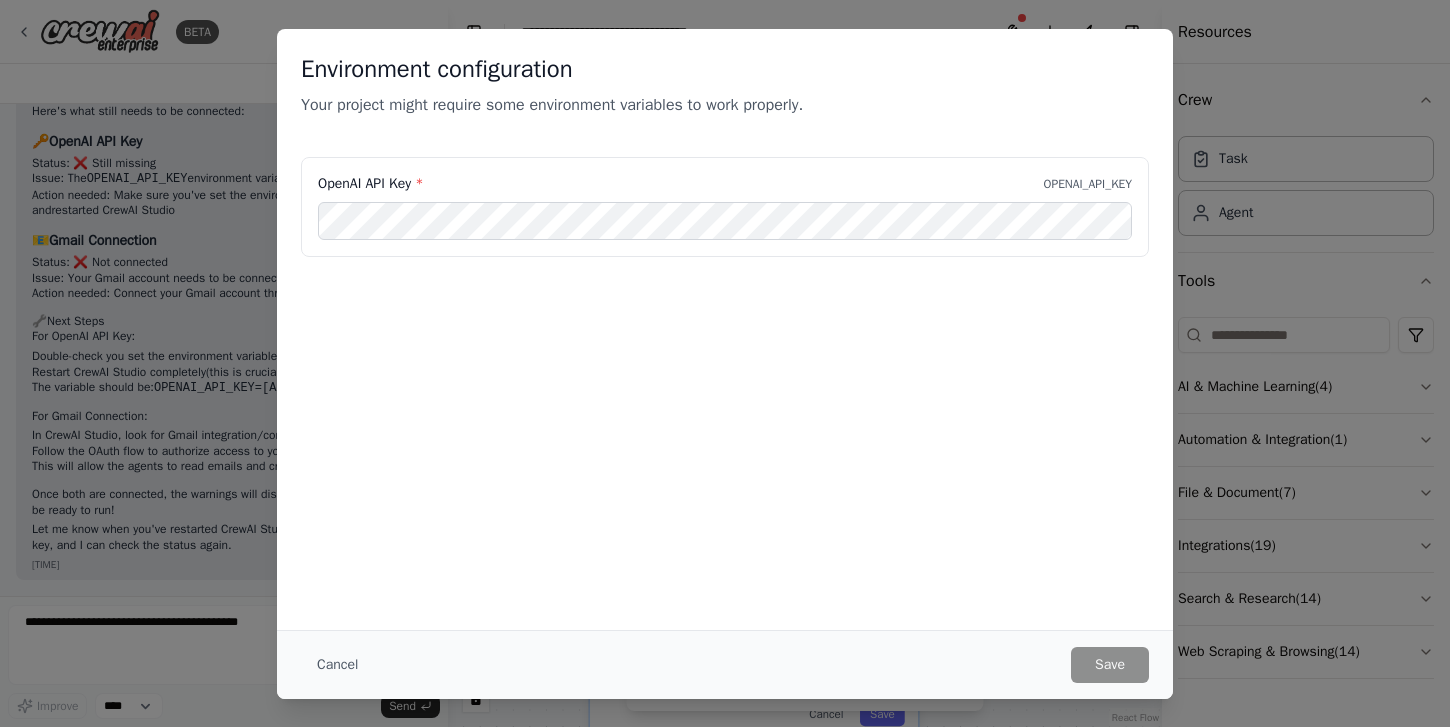 click on "Environment configuration Your project might require some environment variables to work properly. OpenAI API Key * OPENAI_API_KEY Cancel Save" at bounding box center [725, 363] 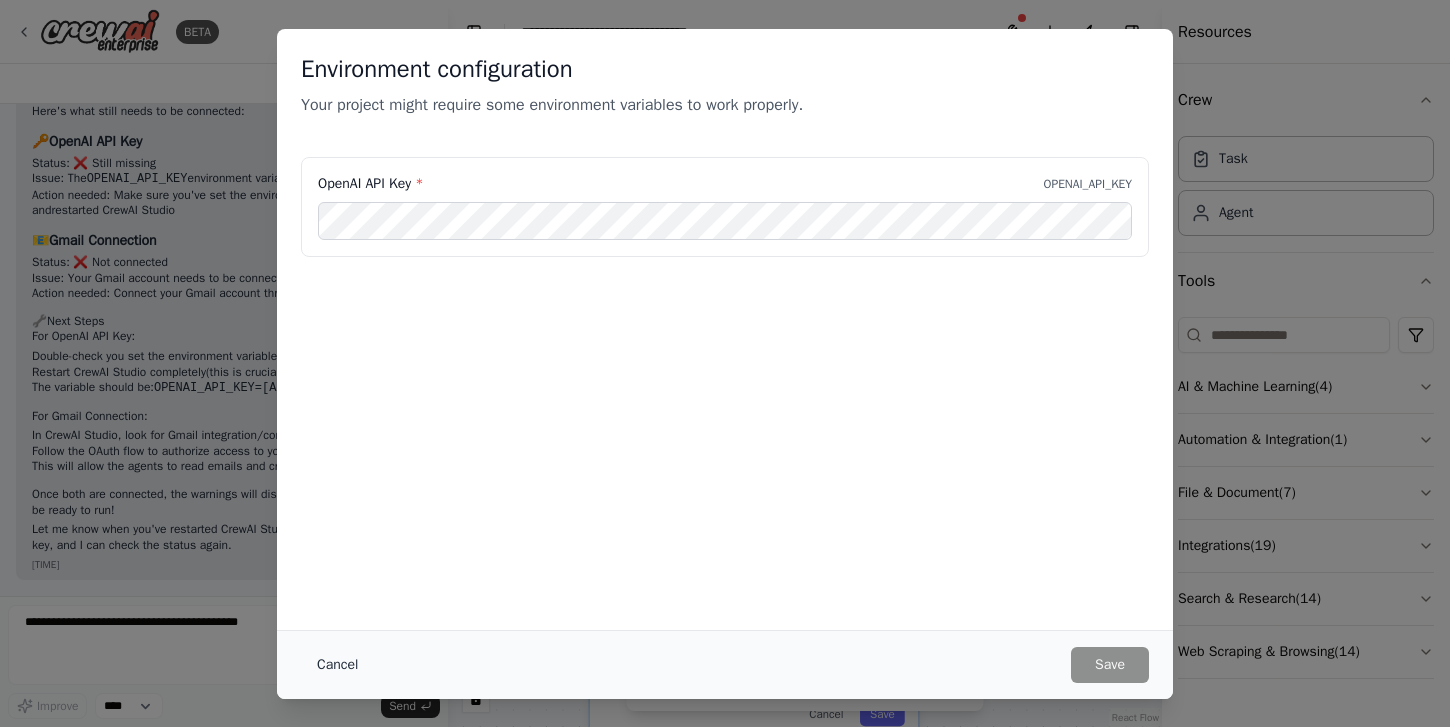 click on "Cancel" at bounding box center [337, 665] 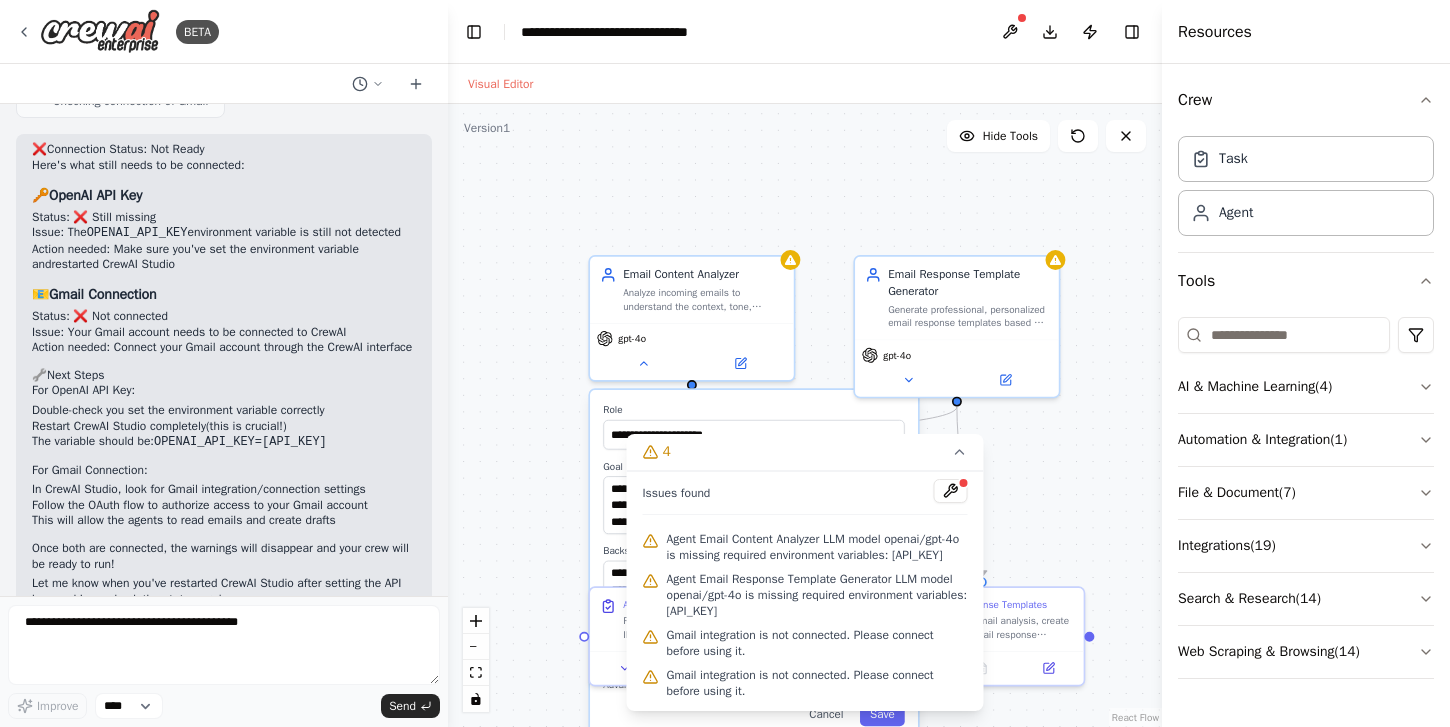 scroll, scrollTop: 3977, scrollLeft: 0, axis: vertical 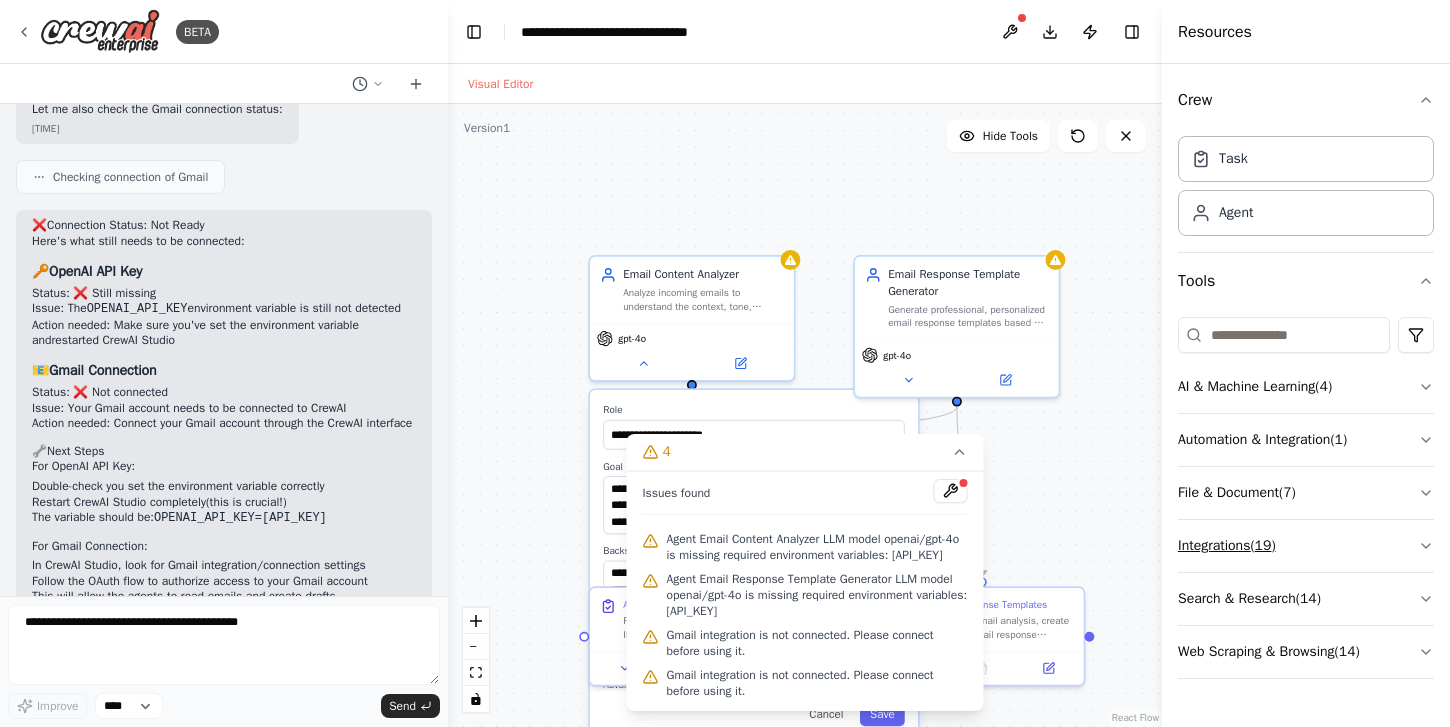 click on "Integrations  ( 19 )" at bounding box center [1306, 546] 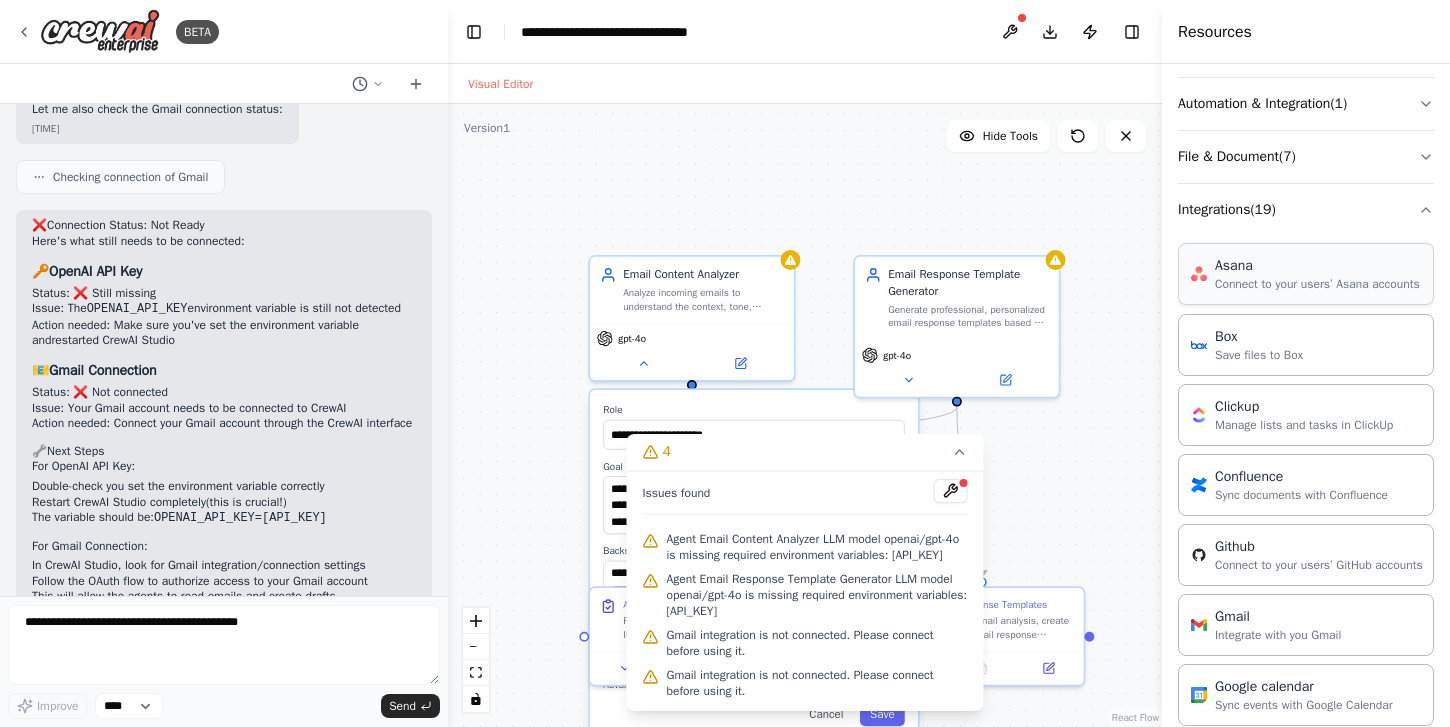 scroll, scrollTop: 366, scrollLeft: 0, axis: vertical 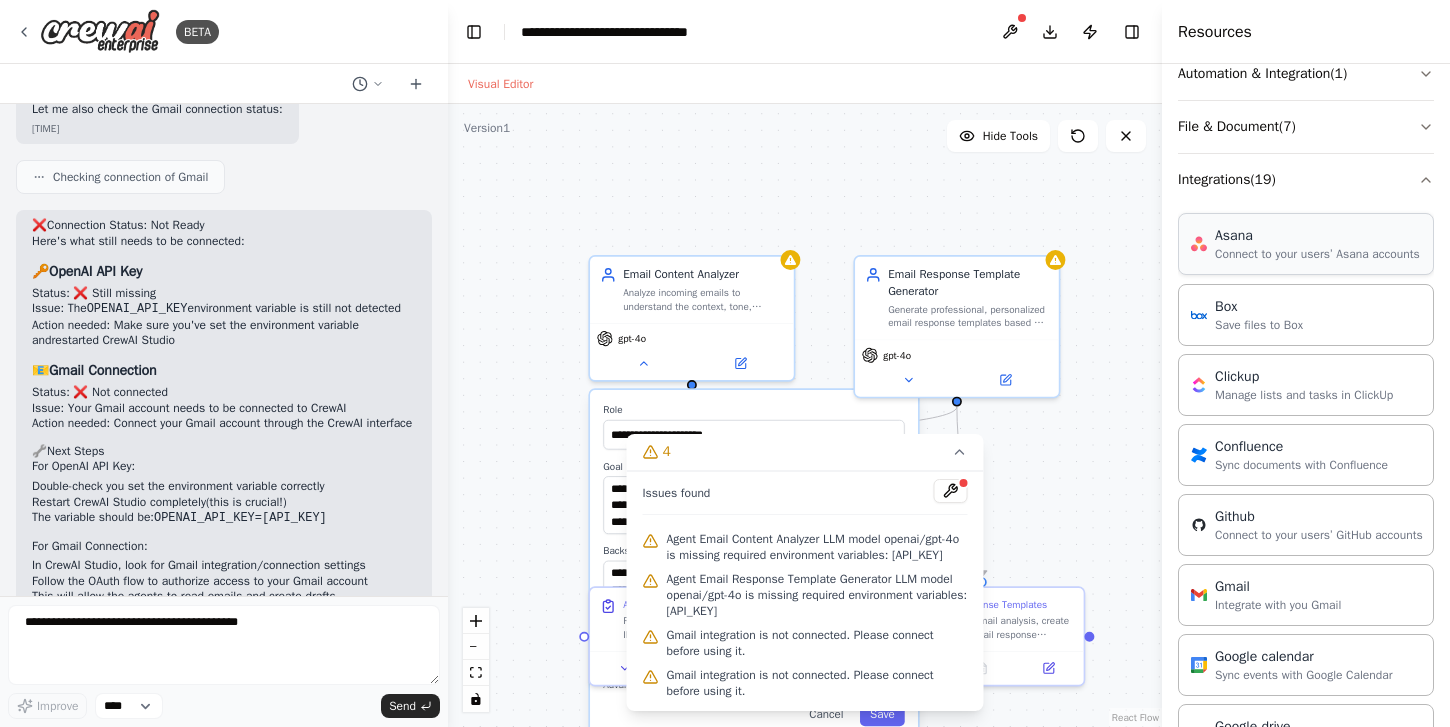click on "Integrate with you Gmail" at bounding box center [1278, 605] 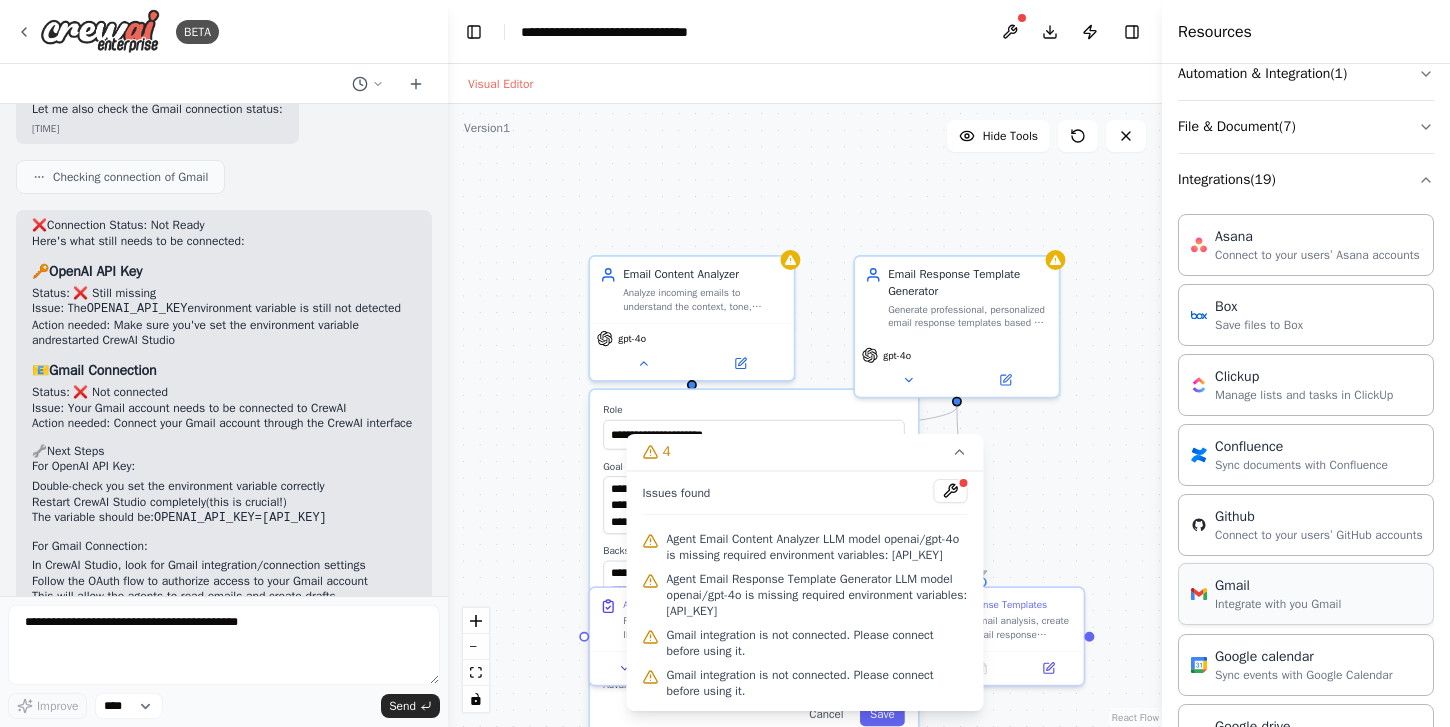 click on "Integrate with you Gmail" at bounding box center (1278, 604) 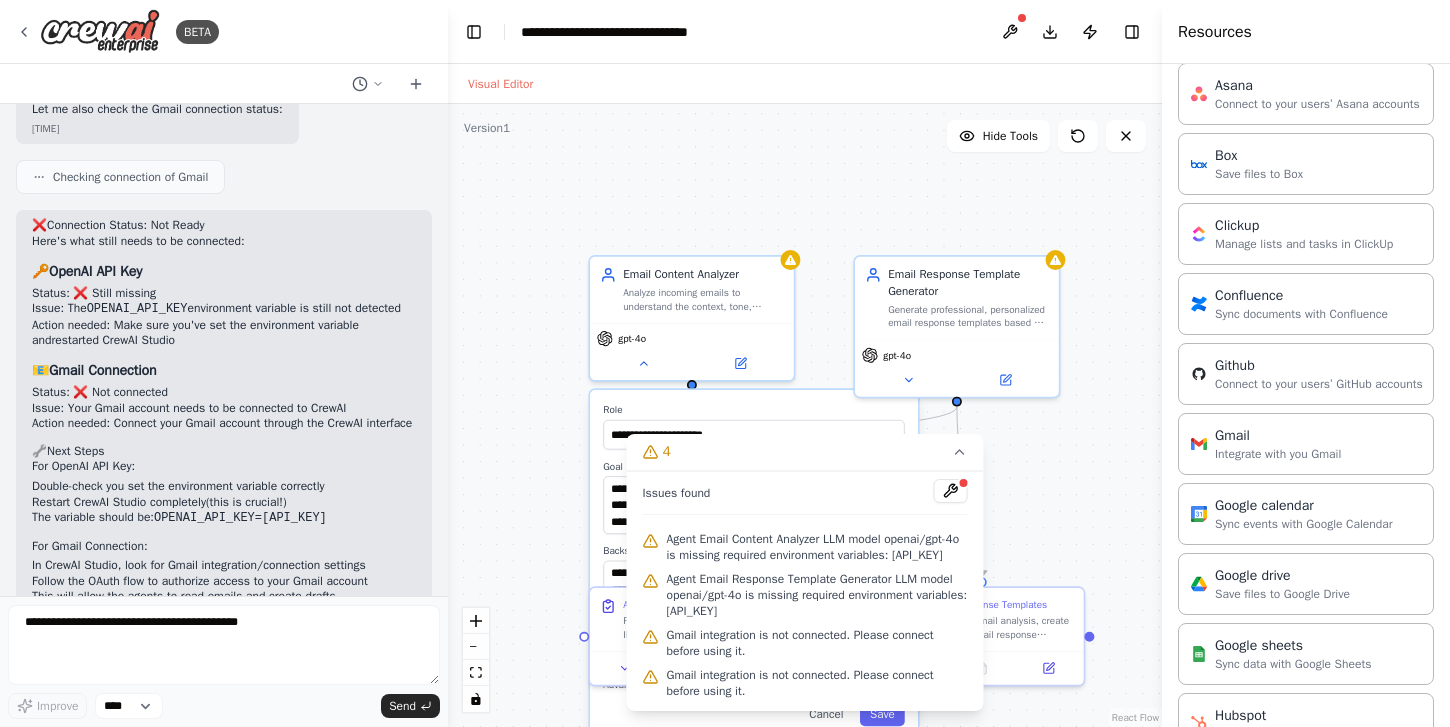 scroll, scrollTop: 541, scrollLeft: 0, axis: vertical 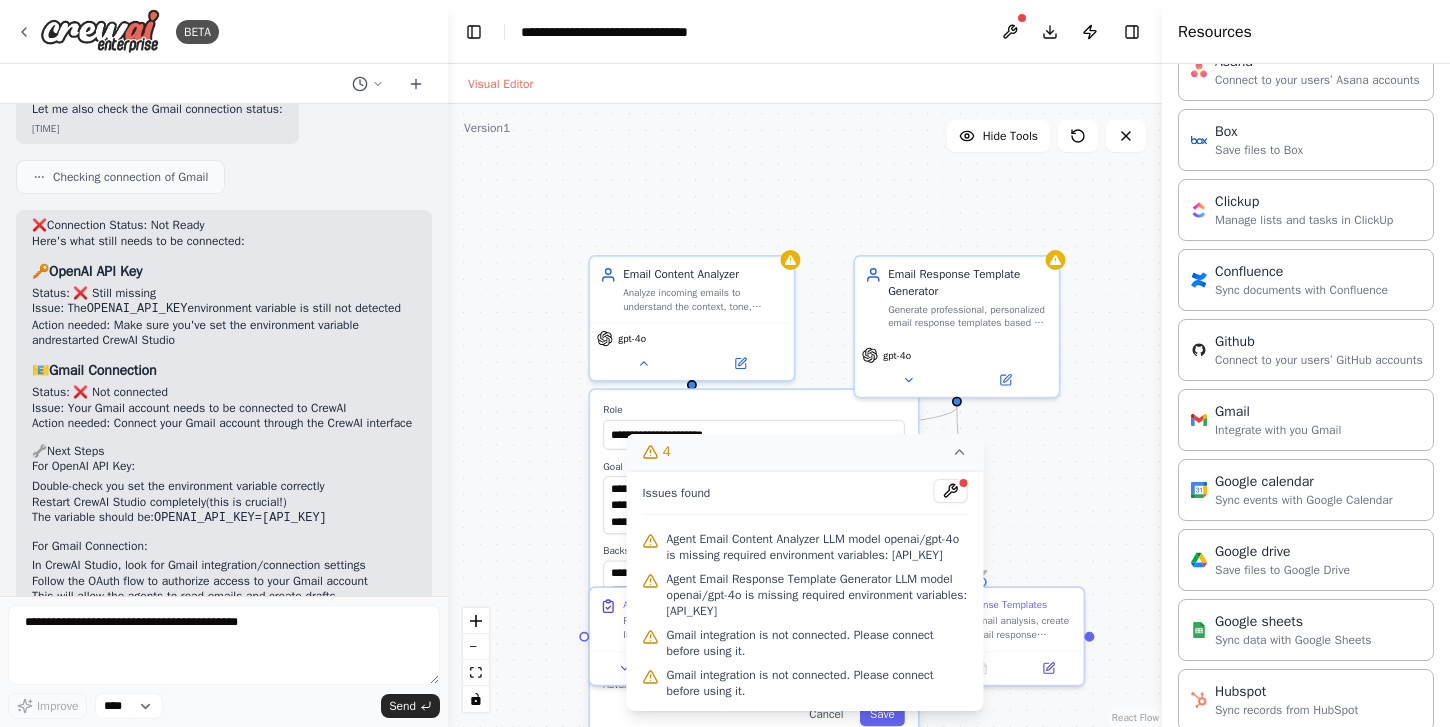 click 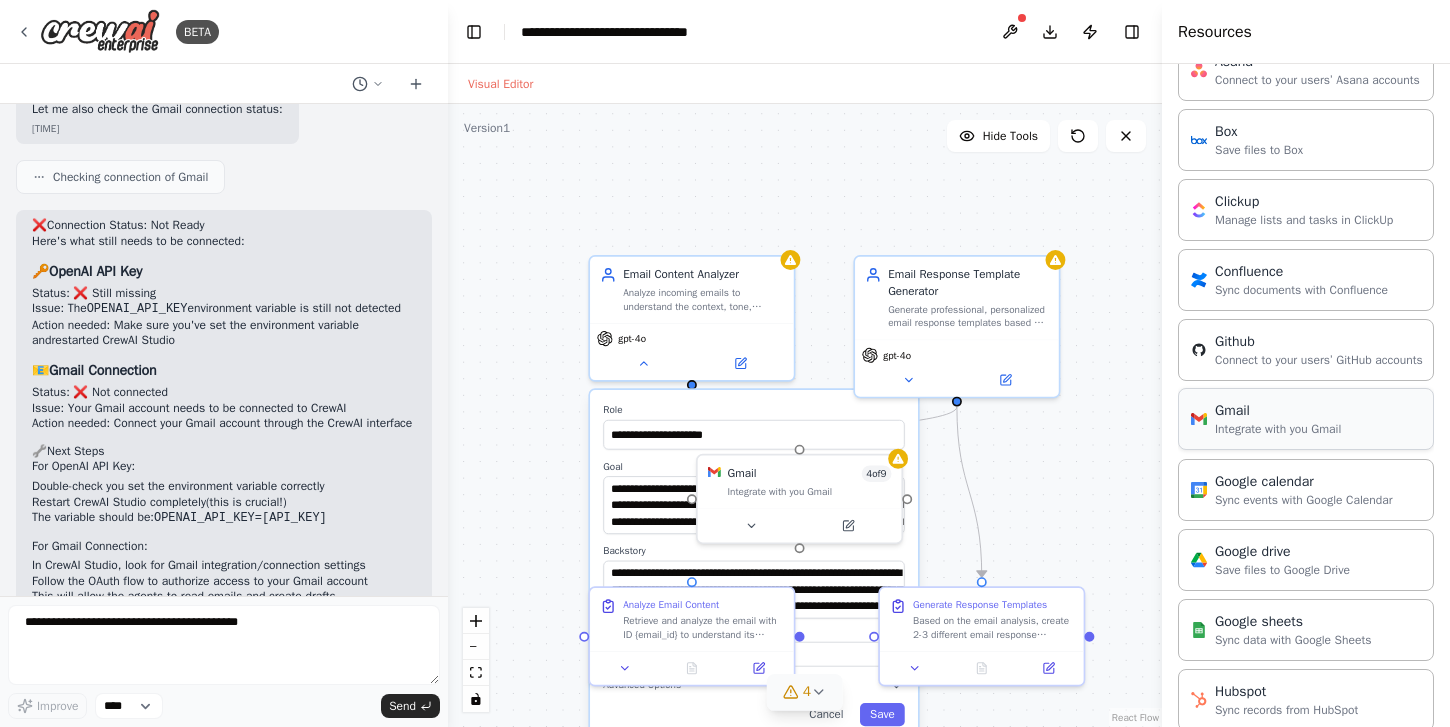click on "Integrate with you Gmail" at bounding box center (1278, 429) 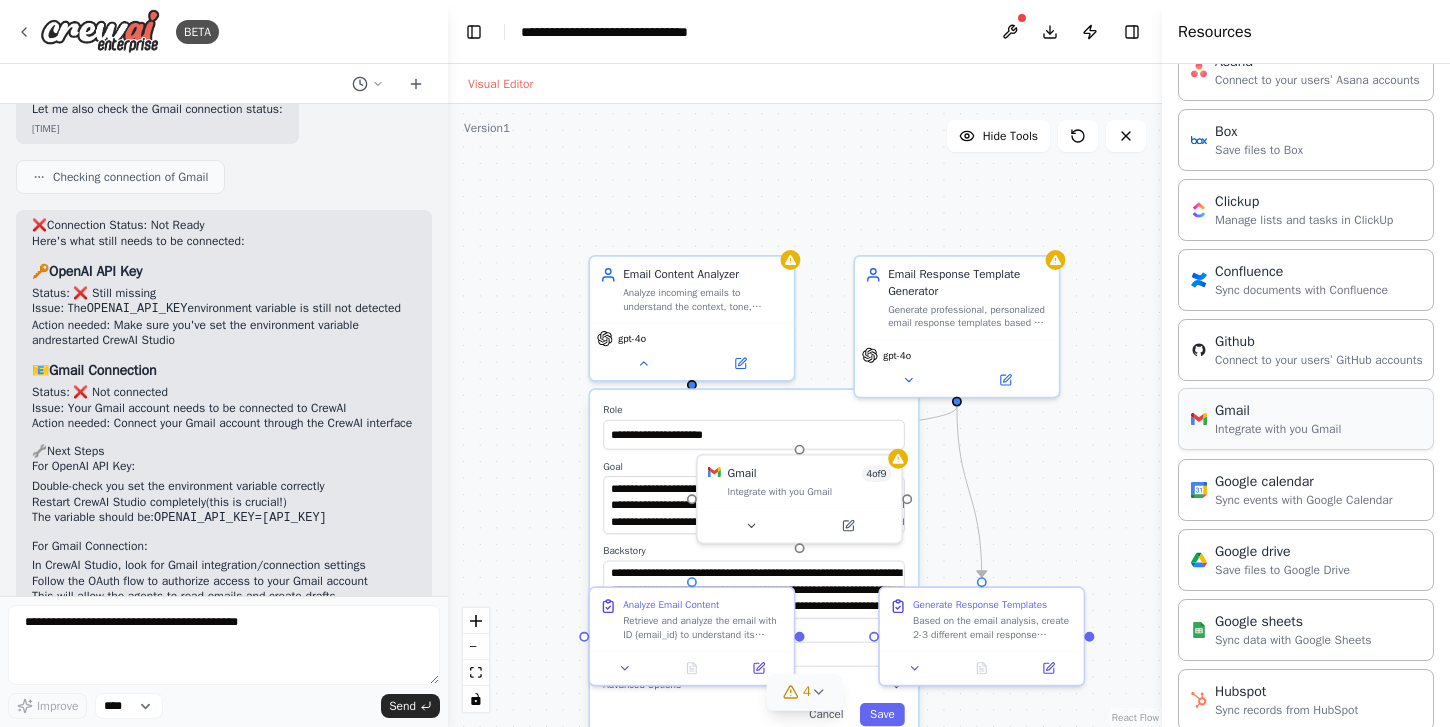 click on "Integrate with you Gmail" at bounding box center (1278, 429) 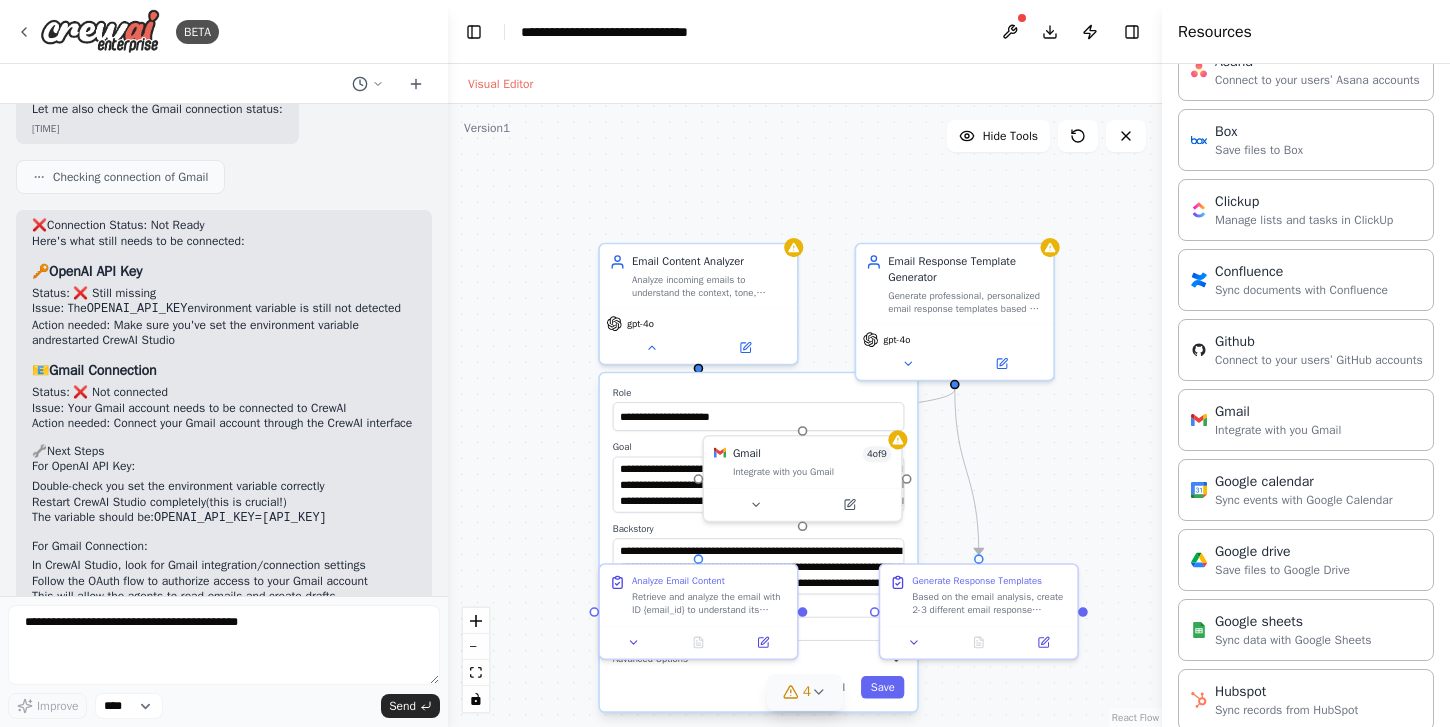 drag, startPoint x: 1075, startPoint y: 521, endPoint x: 1050, endPoint y: 389, distance: 134.34657 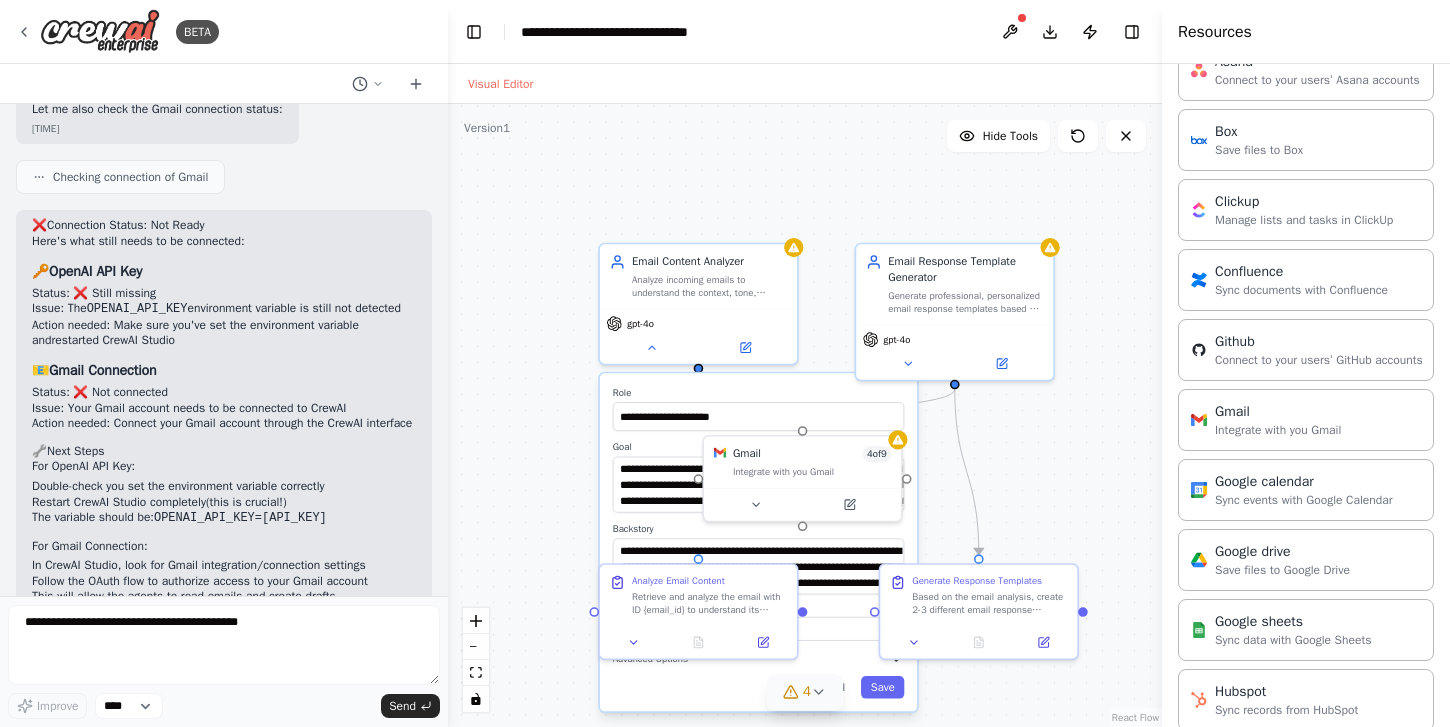 click on "**********" at bounding box center (805, 415) 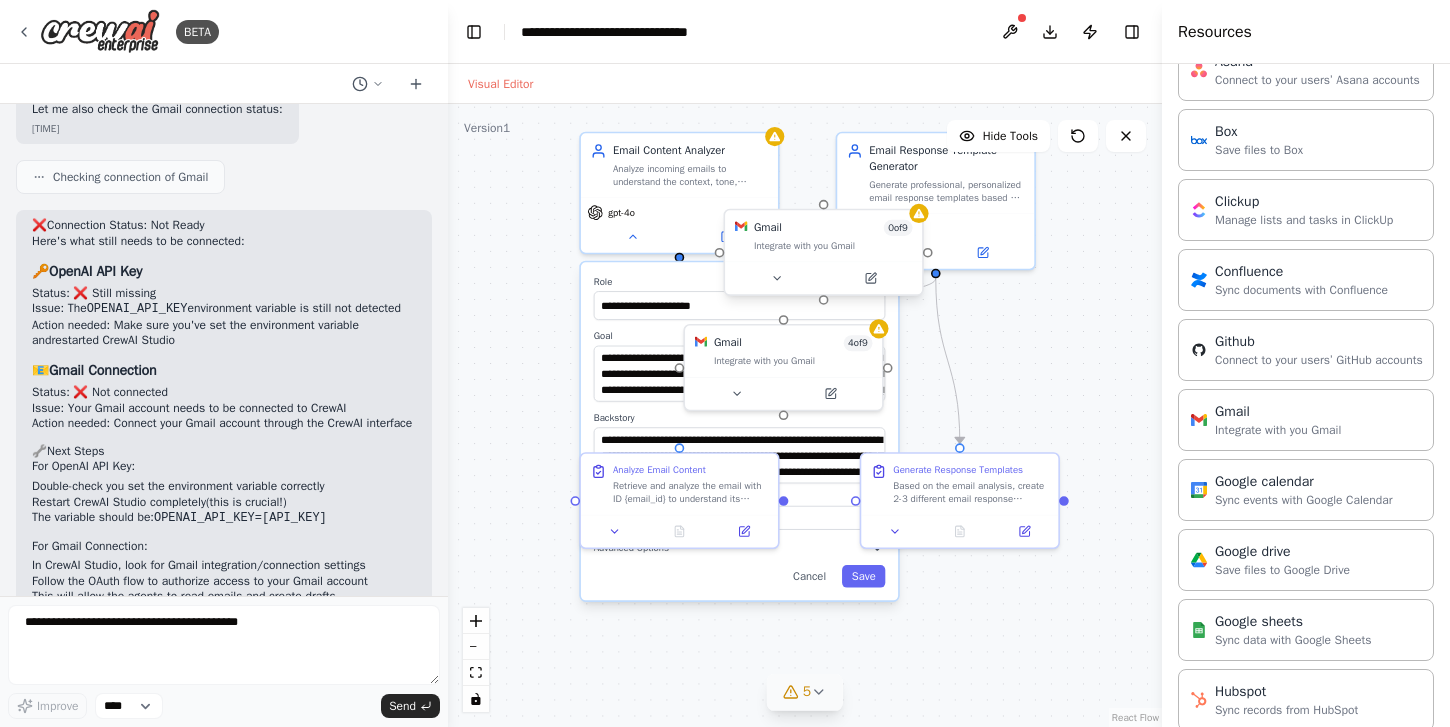 click at bounding box center (823, 278) 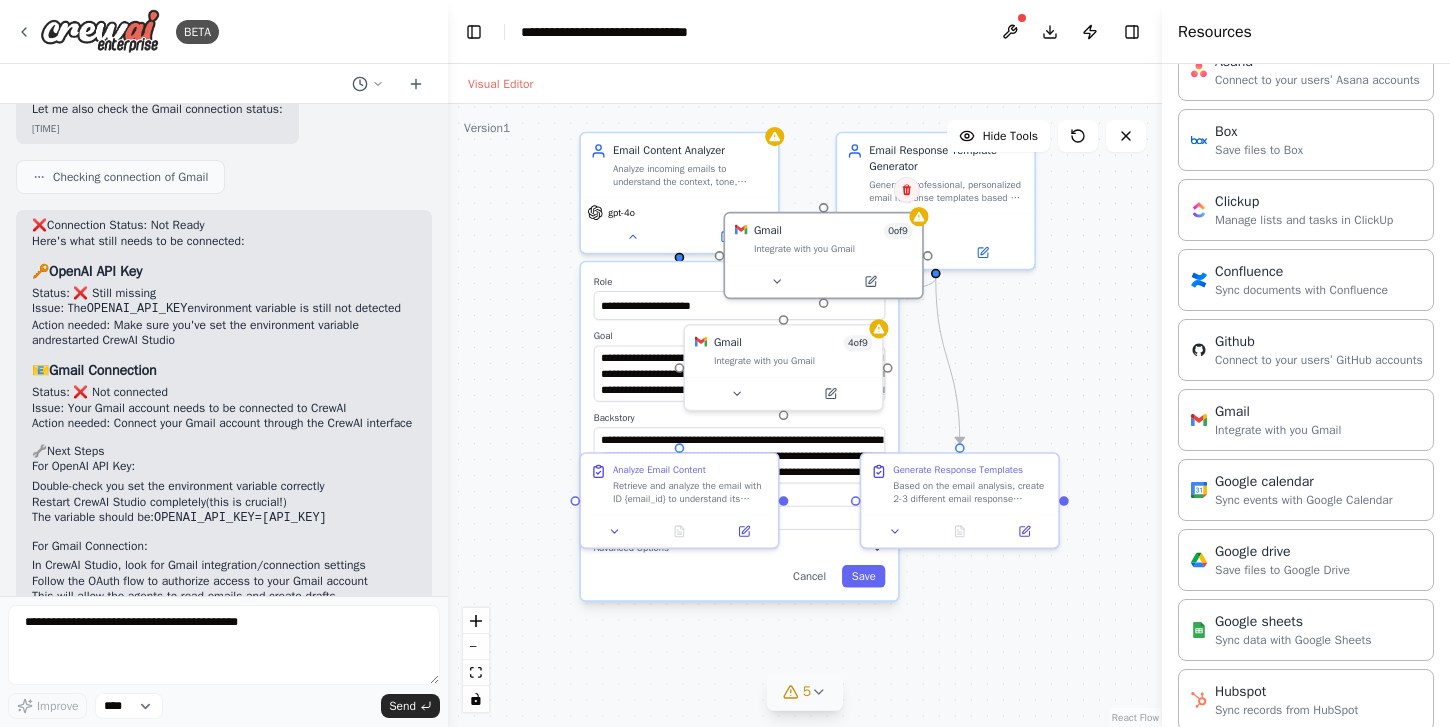 click 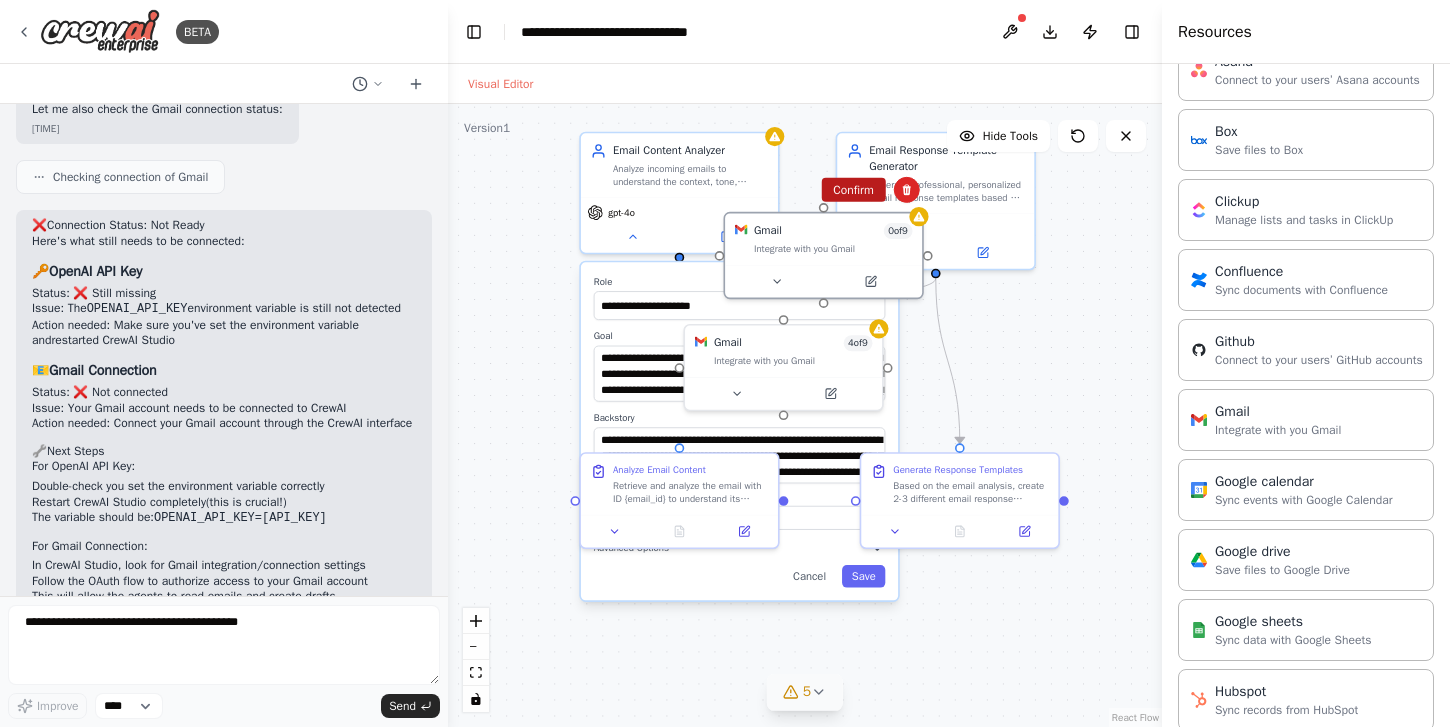 click on "Confirm" at bounding box center (853, 190) 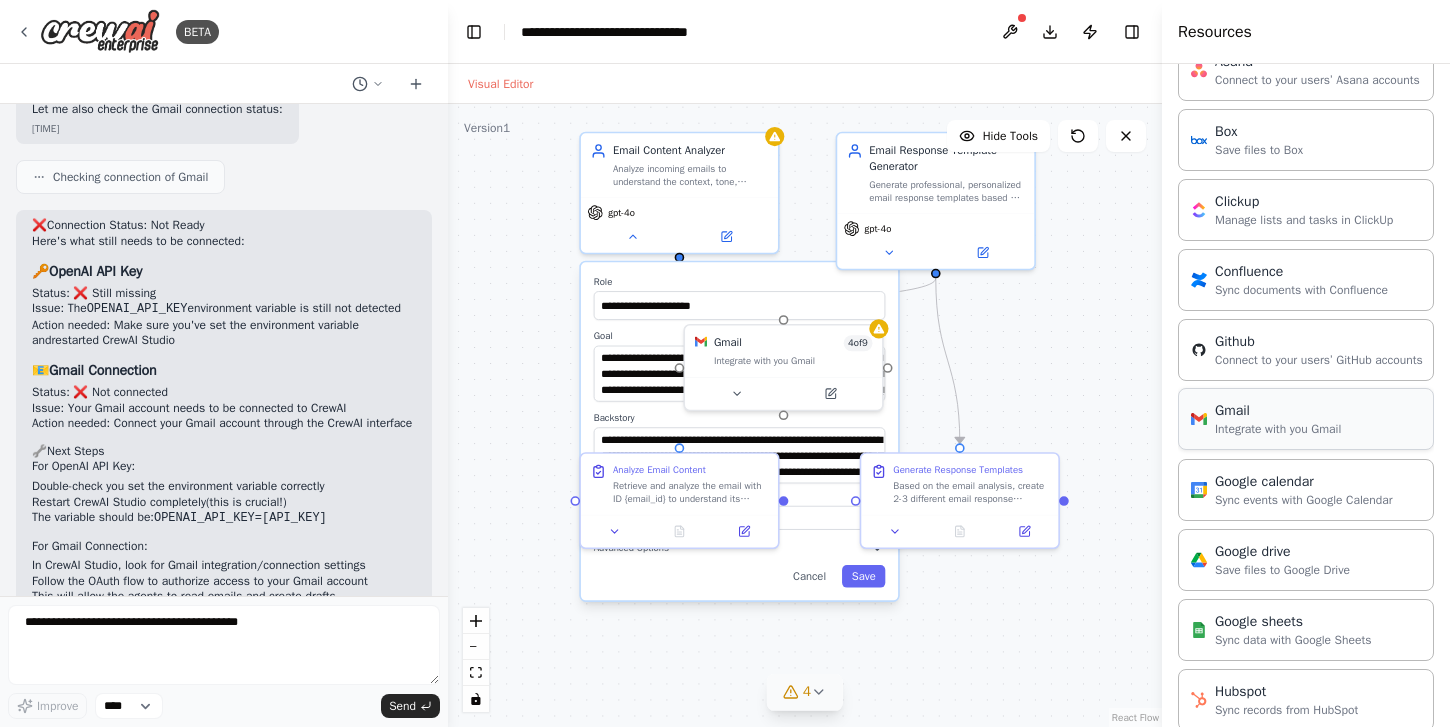 click on "Gmail" at bounding box center (1278, 411) 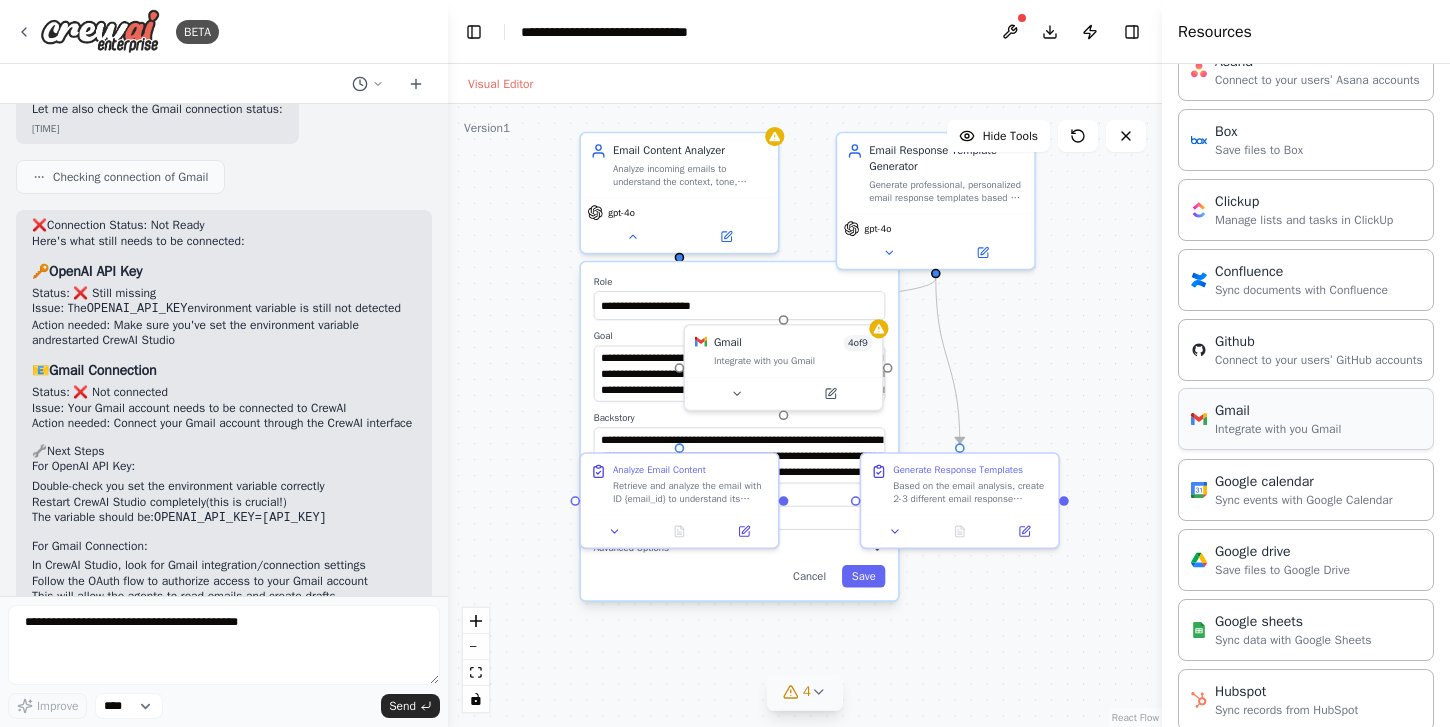 click on "Gmail" at bounding box center [1278, 411] 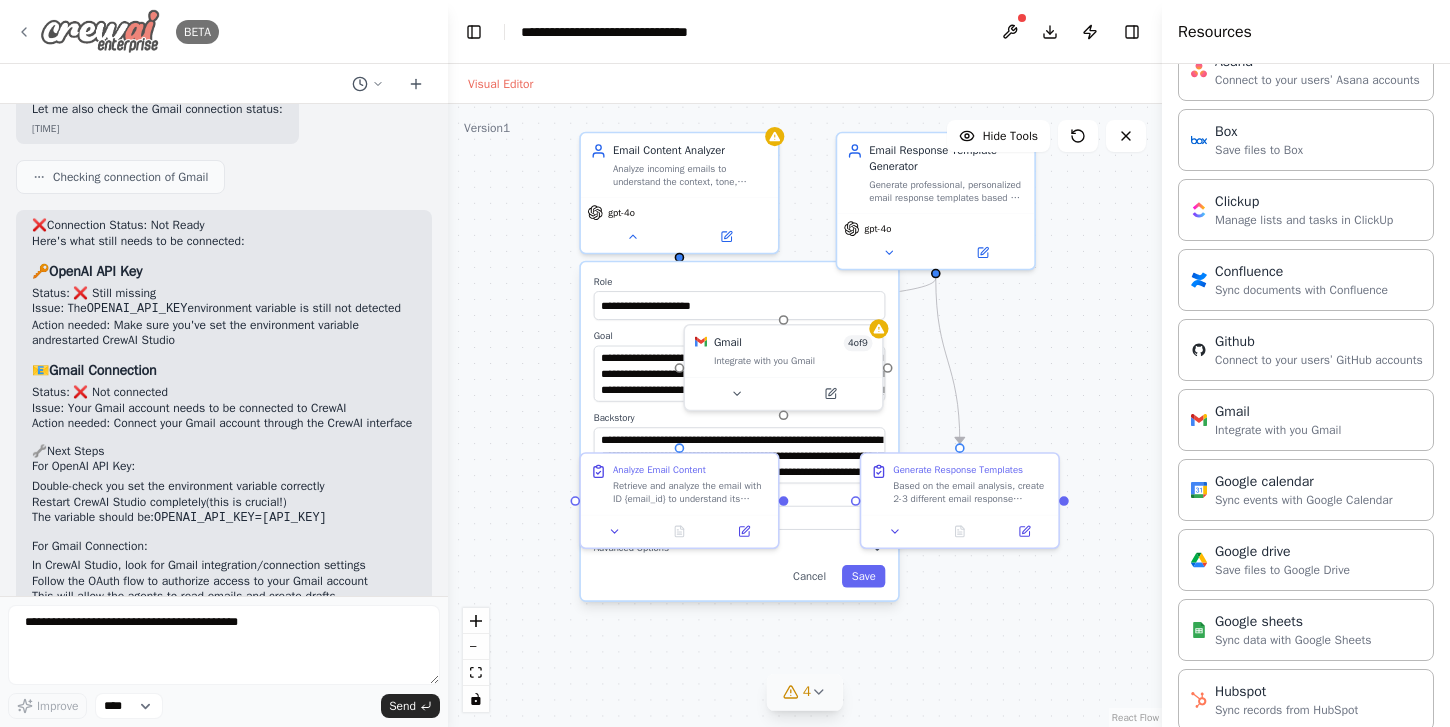 click 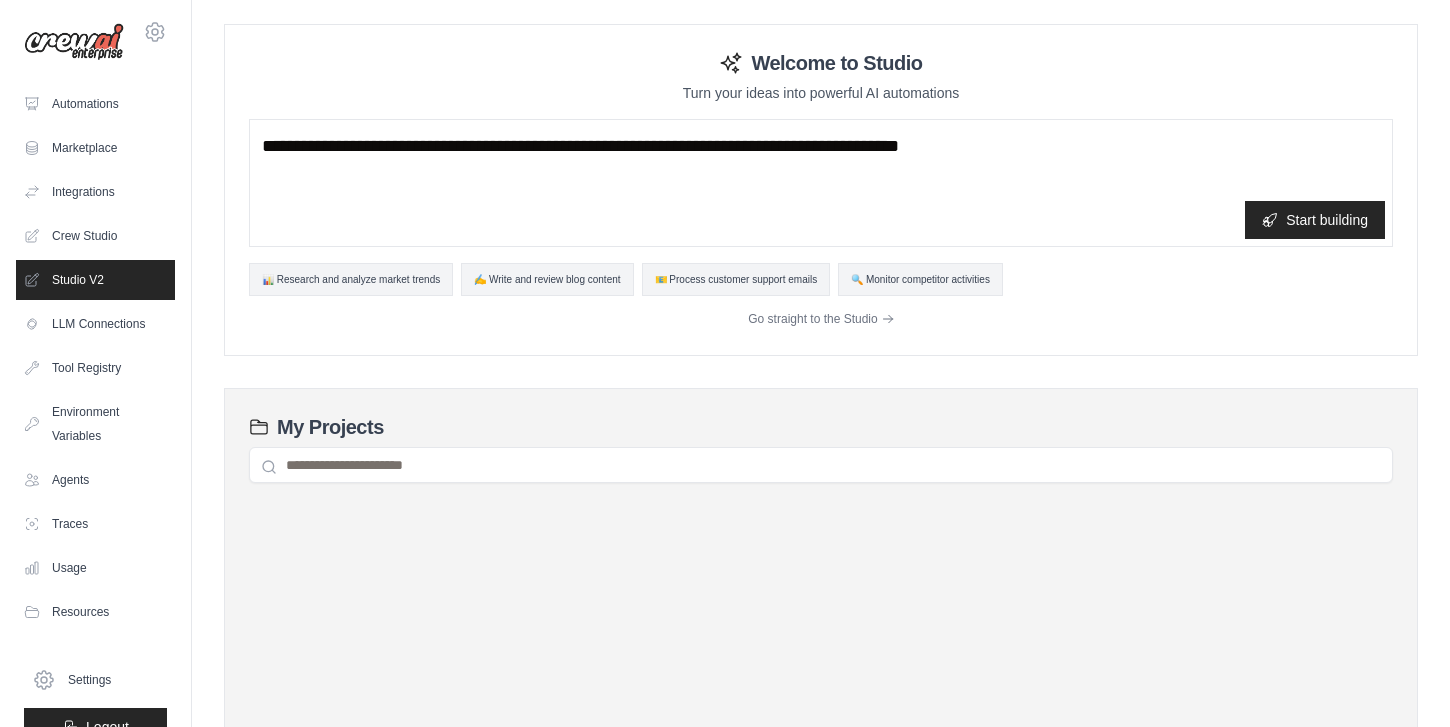 scroll, scrollTop: 0, scrollLeft: 0, axis: both 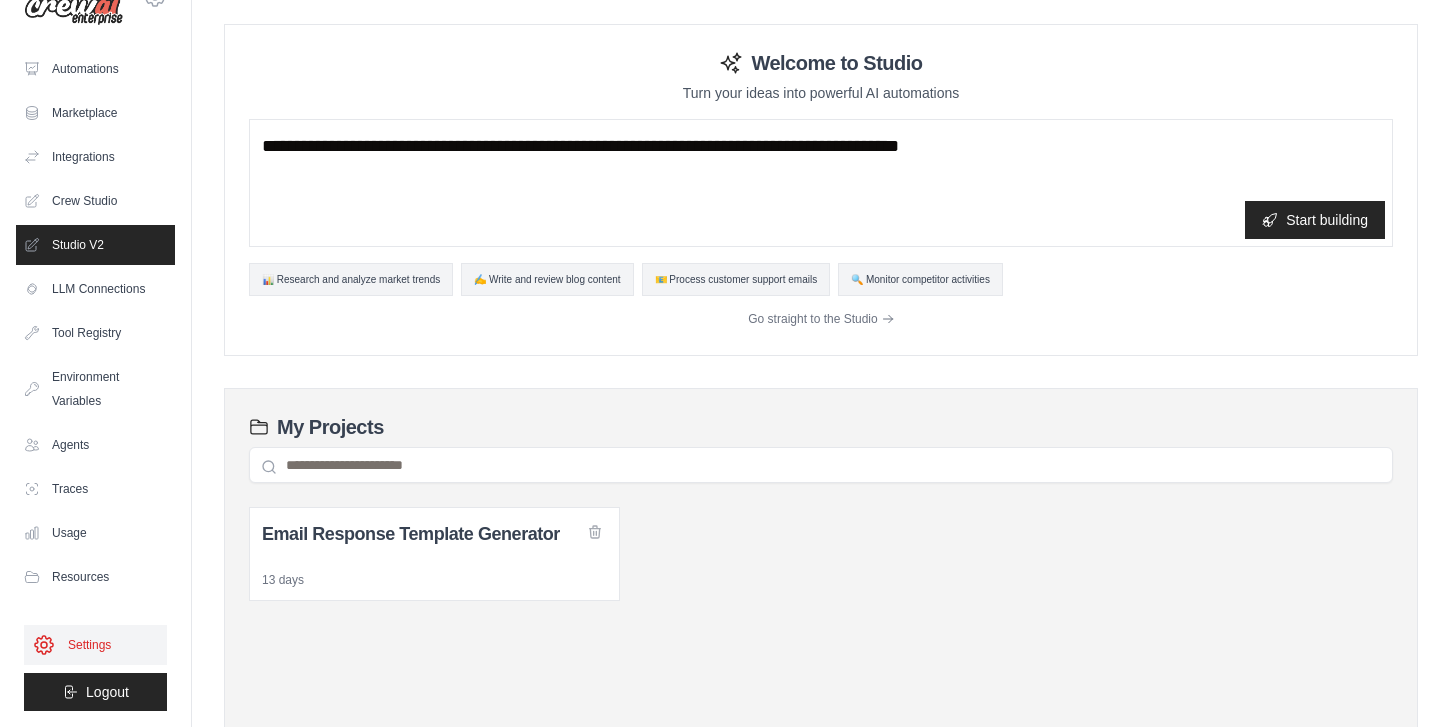 click on "Settings" at bounding box center (95, 645) 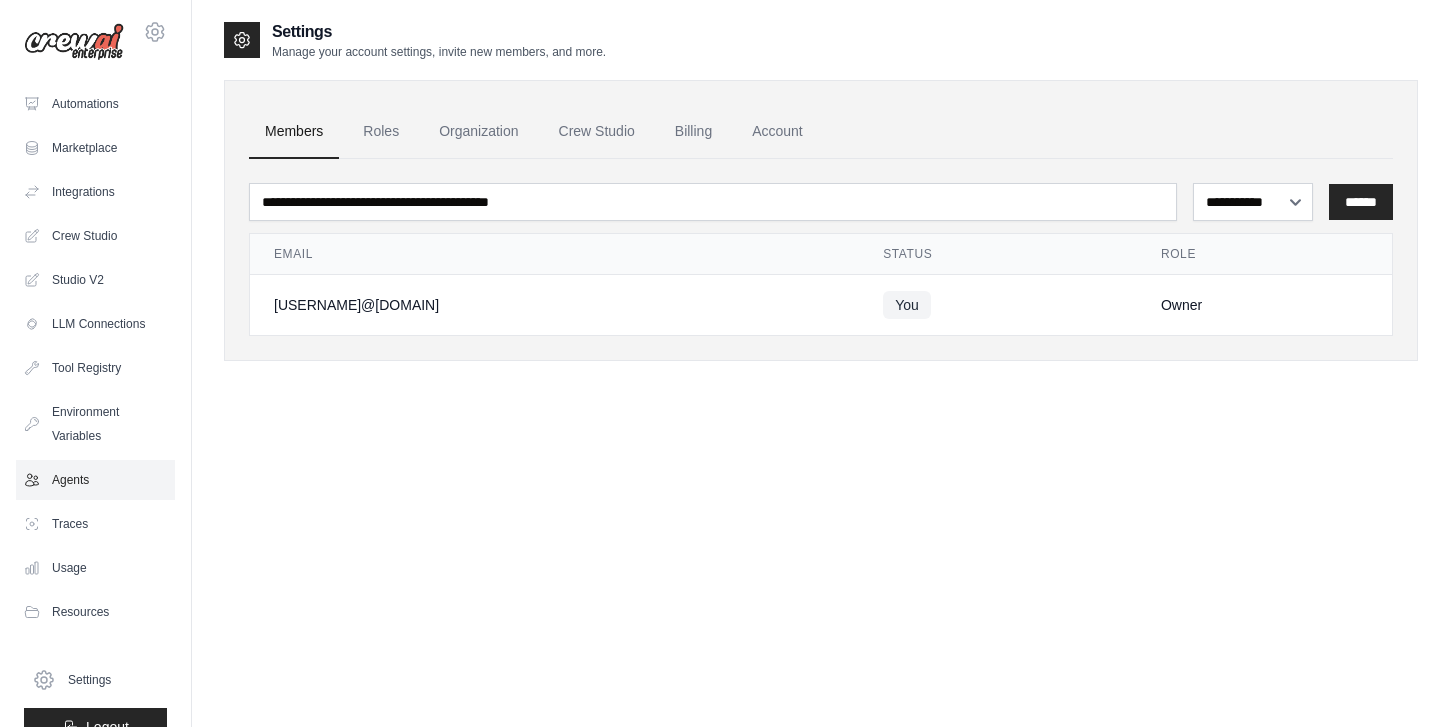 click on "Agents" at bounding box center [95, 480] 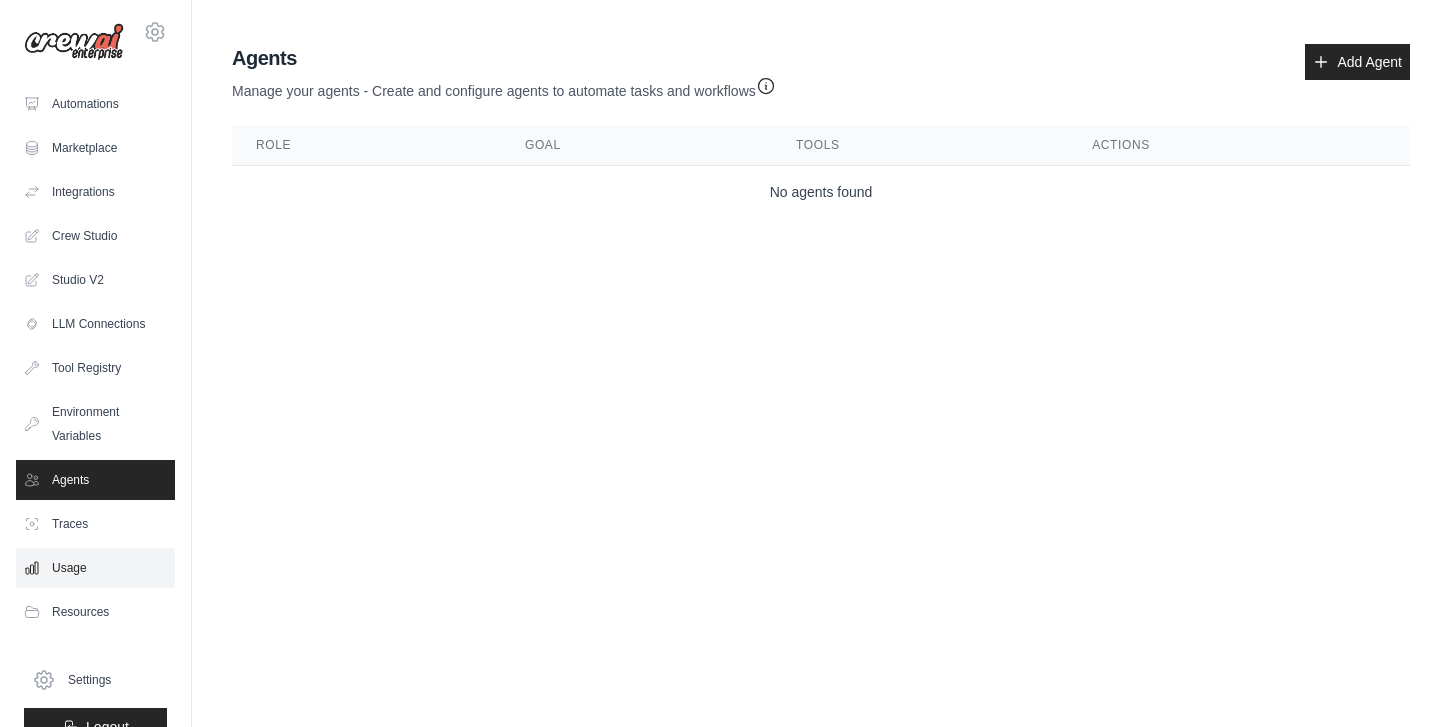 click on "Usage" at bounding box center (95, 568) 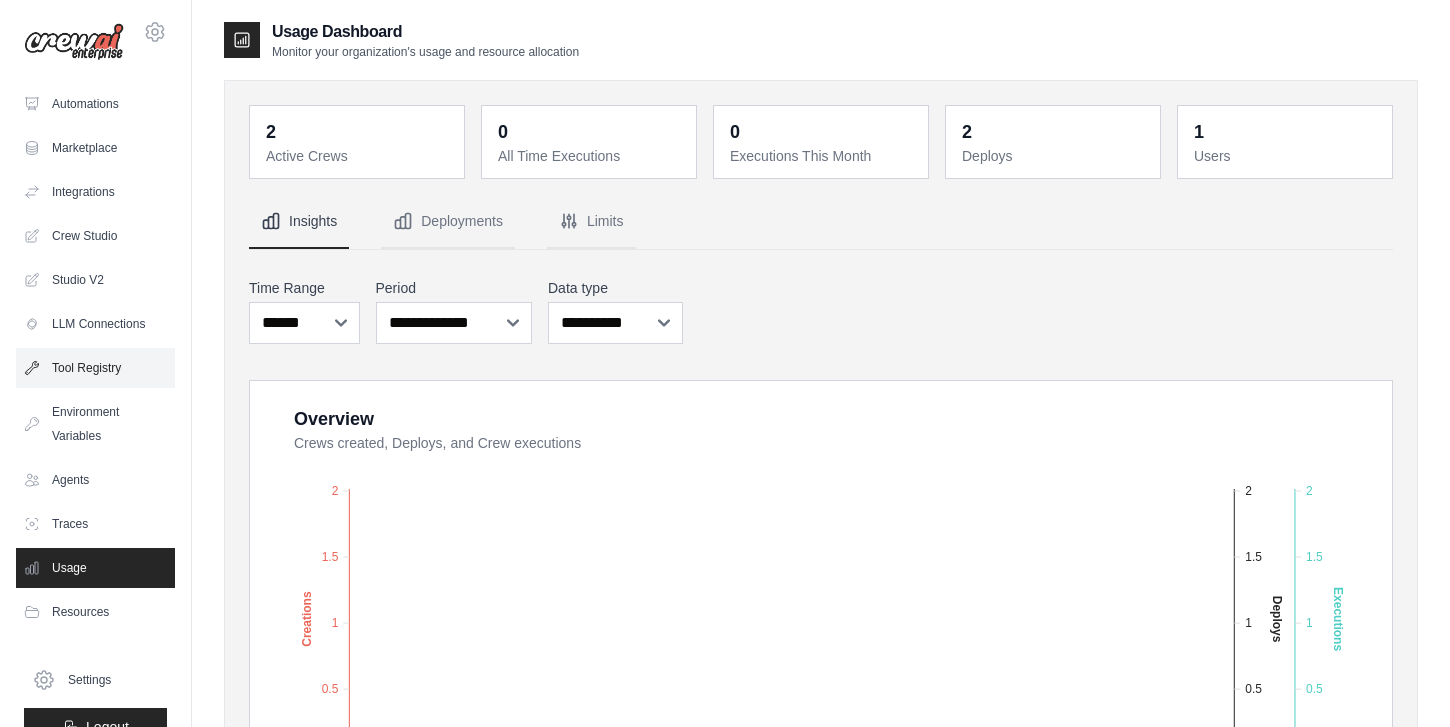 click on "Tool Registry" at bounding box center [95, 368] 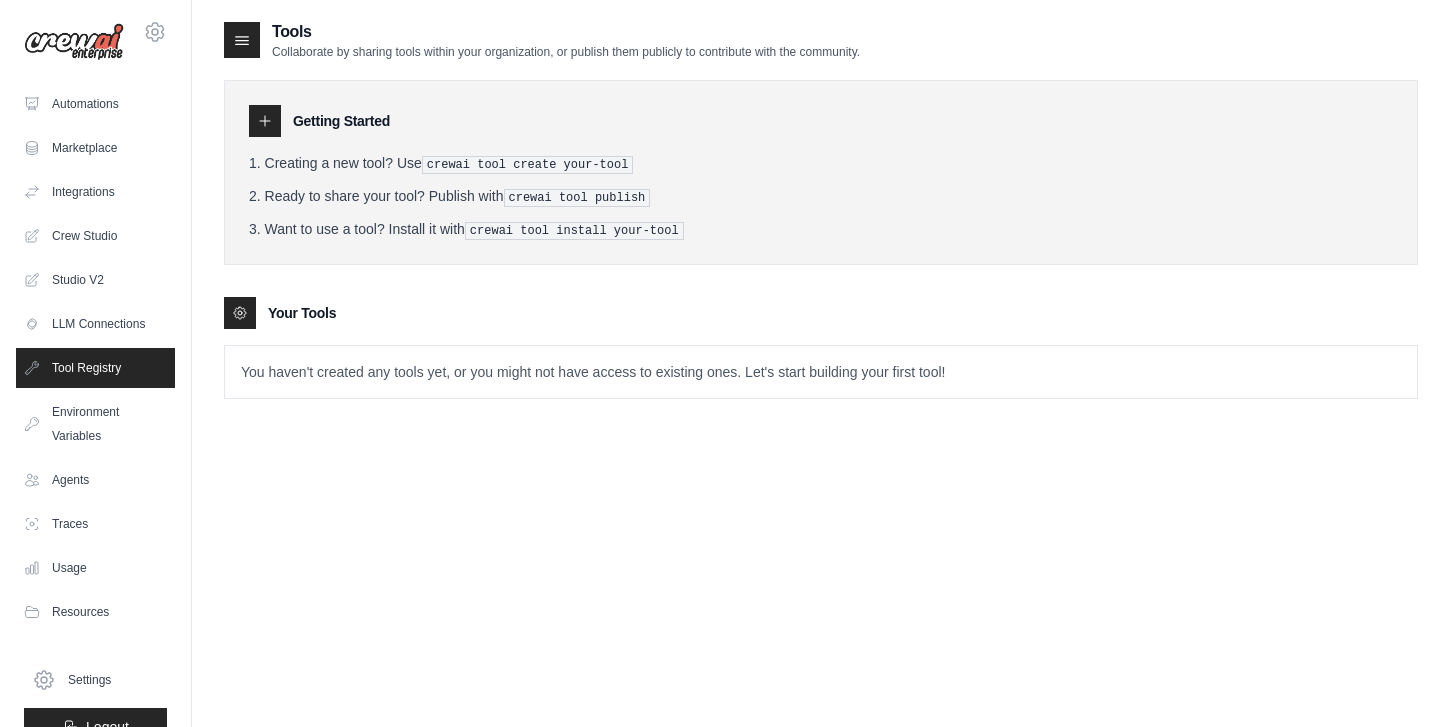 click on "You haven't created any tools yet, or you might not have access to
existing ones. Let's start building your first tool!" at bounding box center (821, 372) 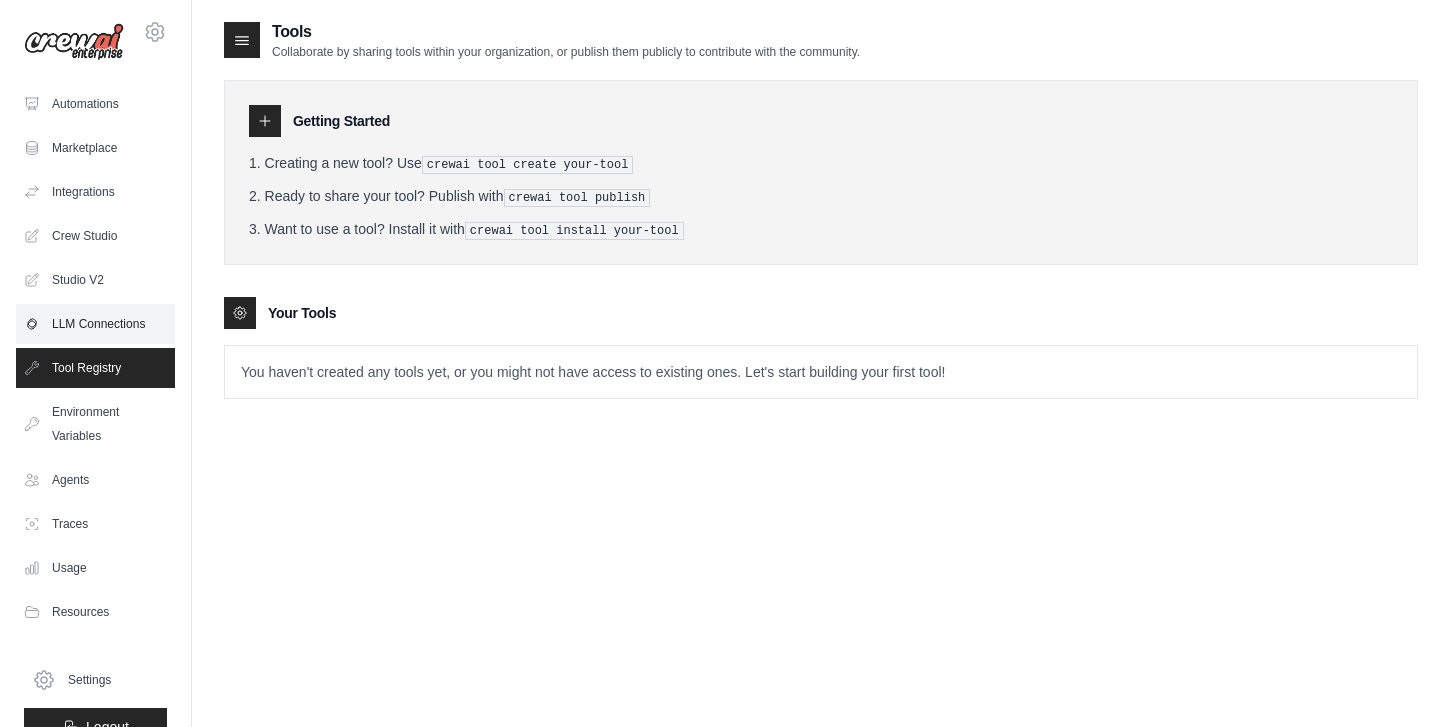 click on "LLM Connections" at bounding box center (95, 324) 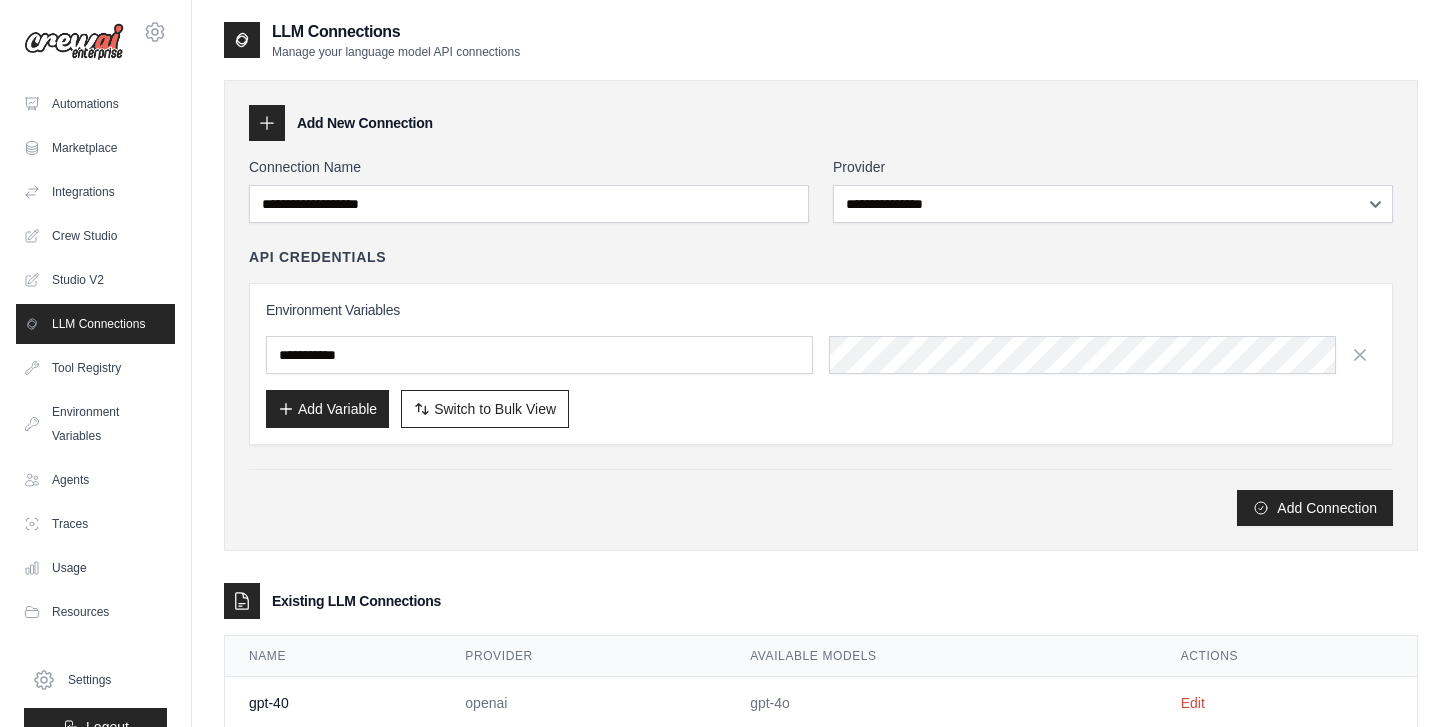 click on "Add Variable" at bounding box center (327, 409) 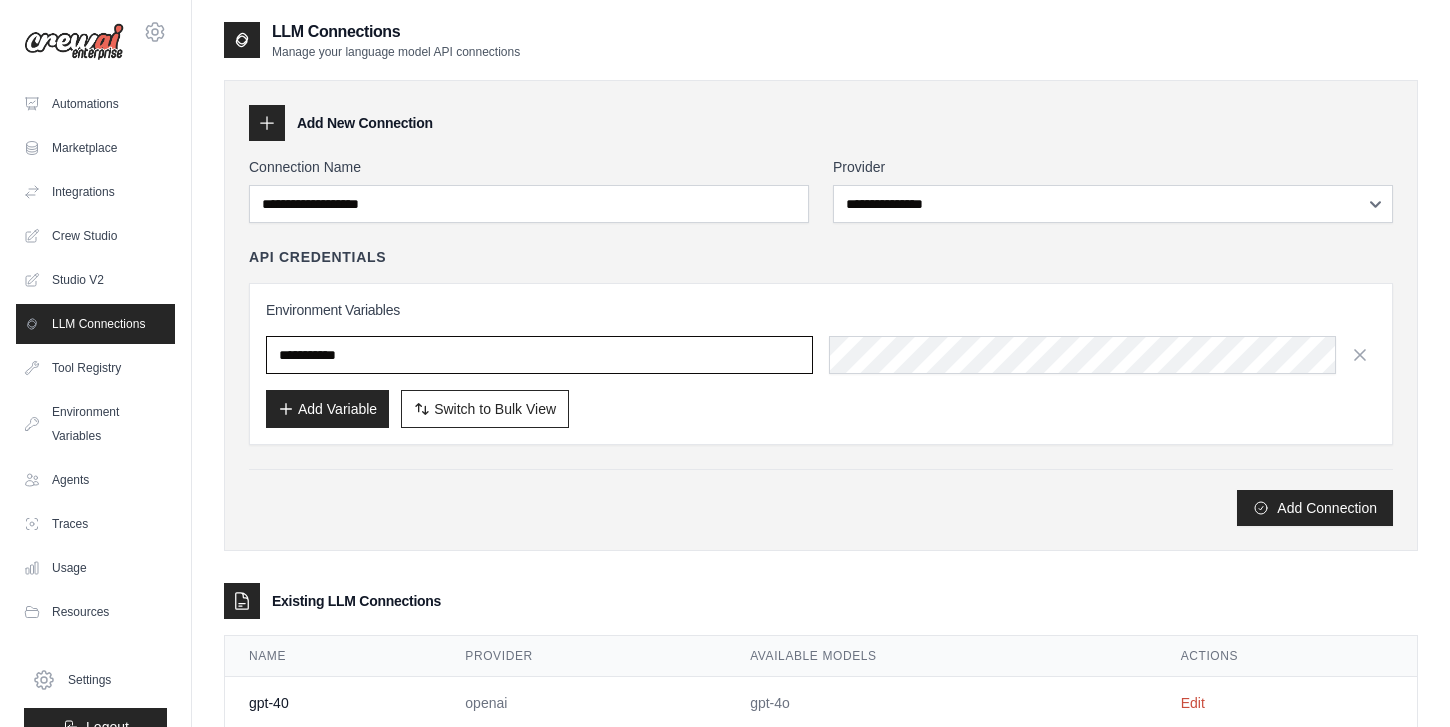 click at bounding box center (539, 355) 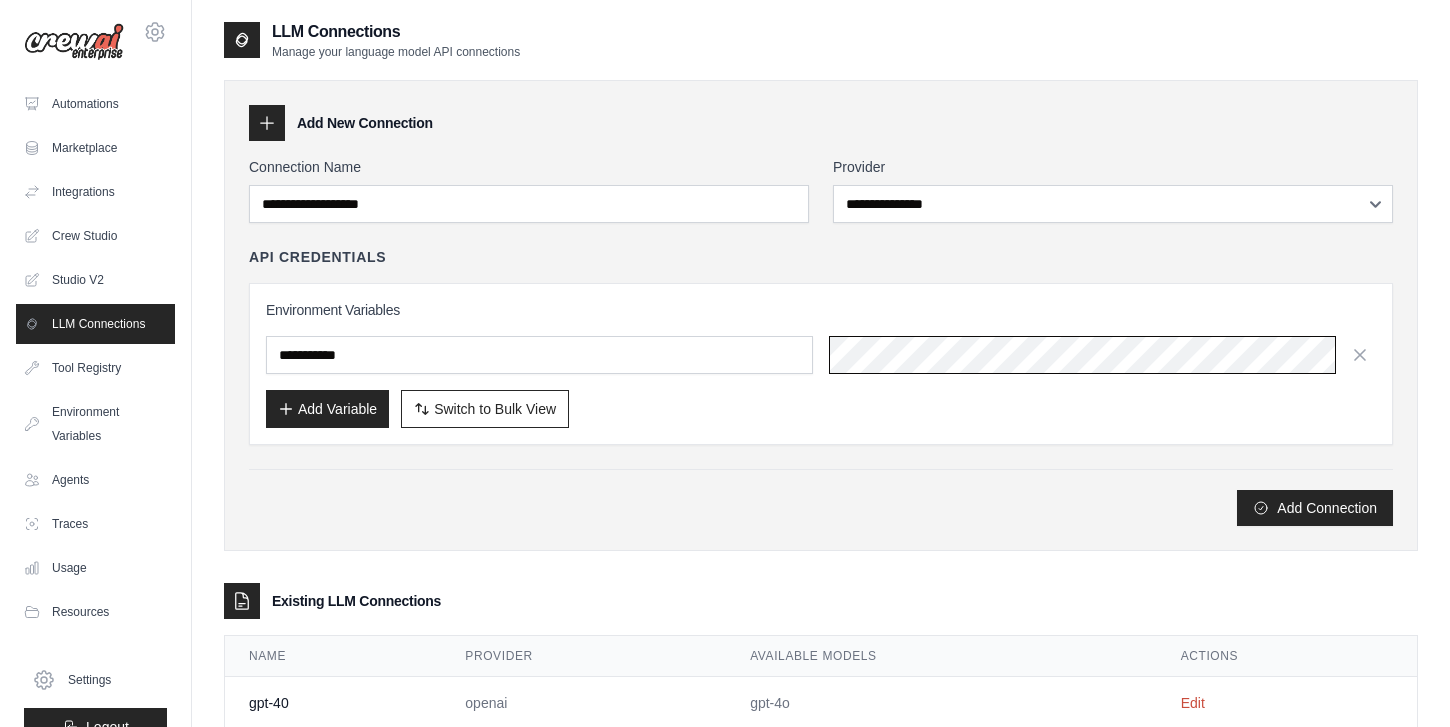 scroll, scrollTop: 55, scrollLeft: 0, axis: vertical 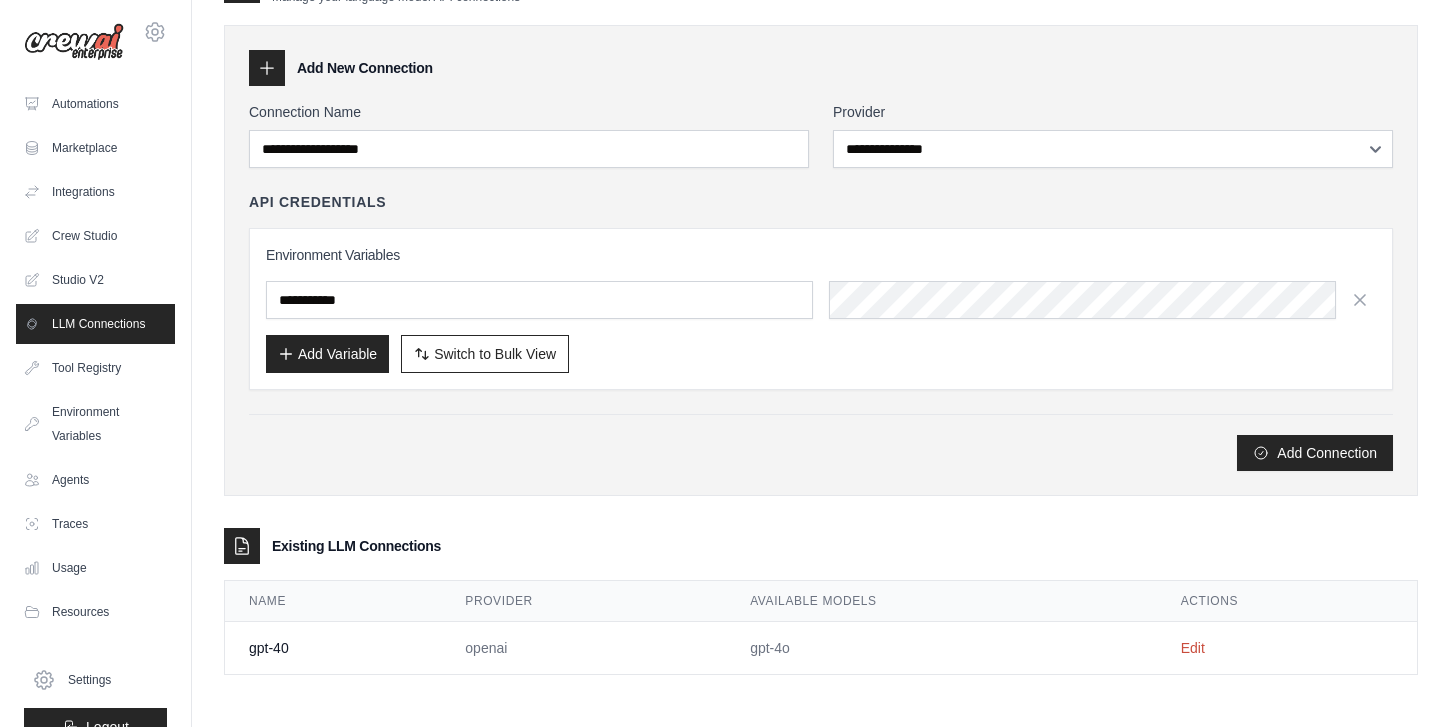 click on "openai" at bounding box center (583, 648) 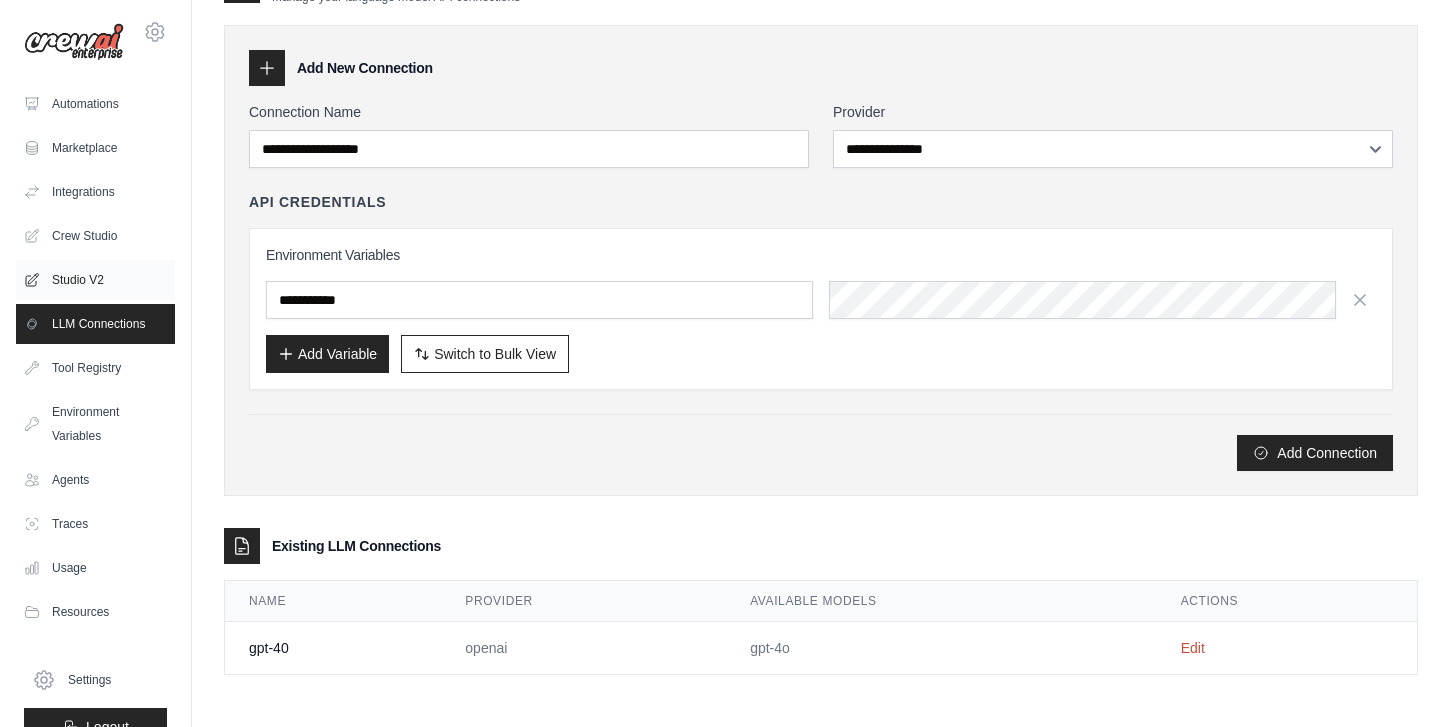 click on "Studio V2" at bounding box center (95, 280) 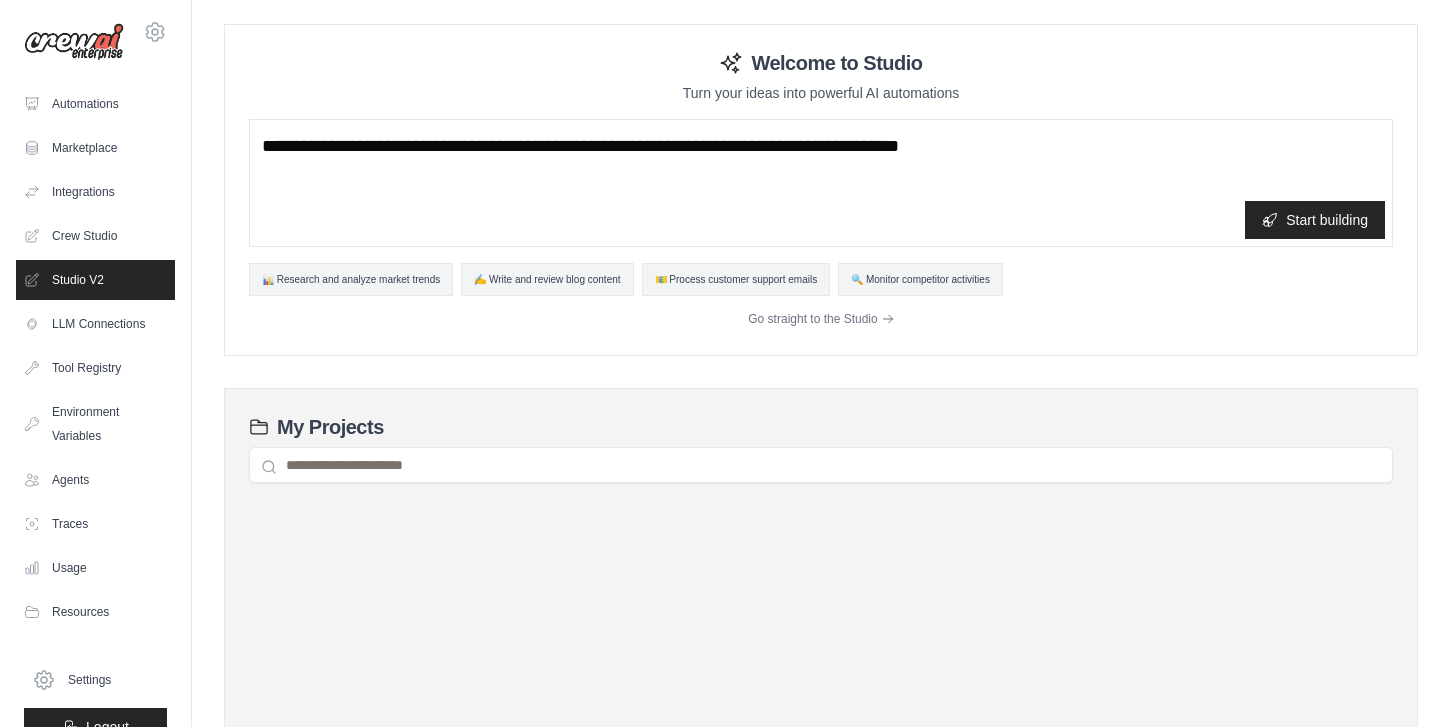 scroll, scrollTop: 0, scrollLeft: 0, axis: both 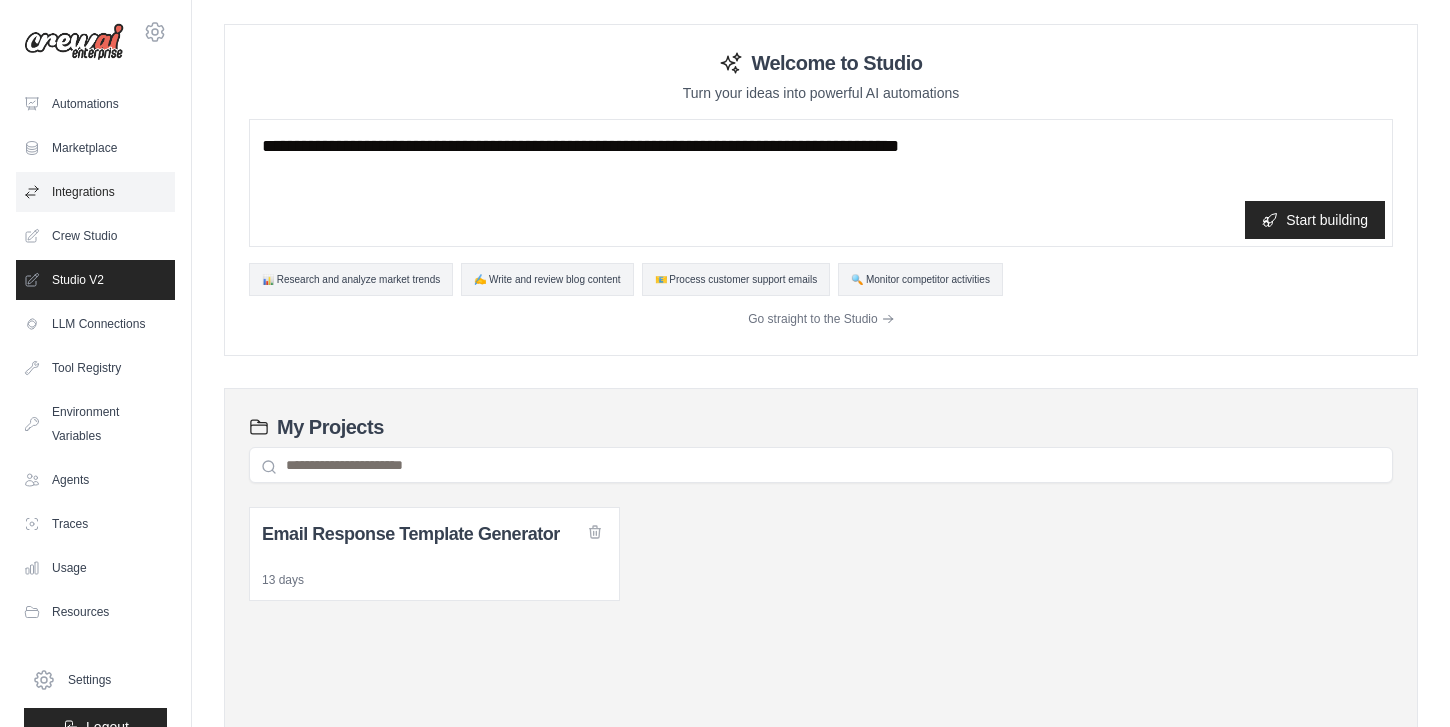 click on "Integrations" at bounding box center [95, 192] 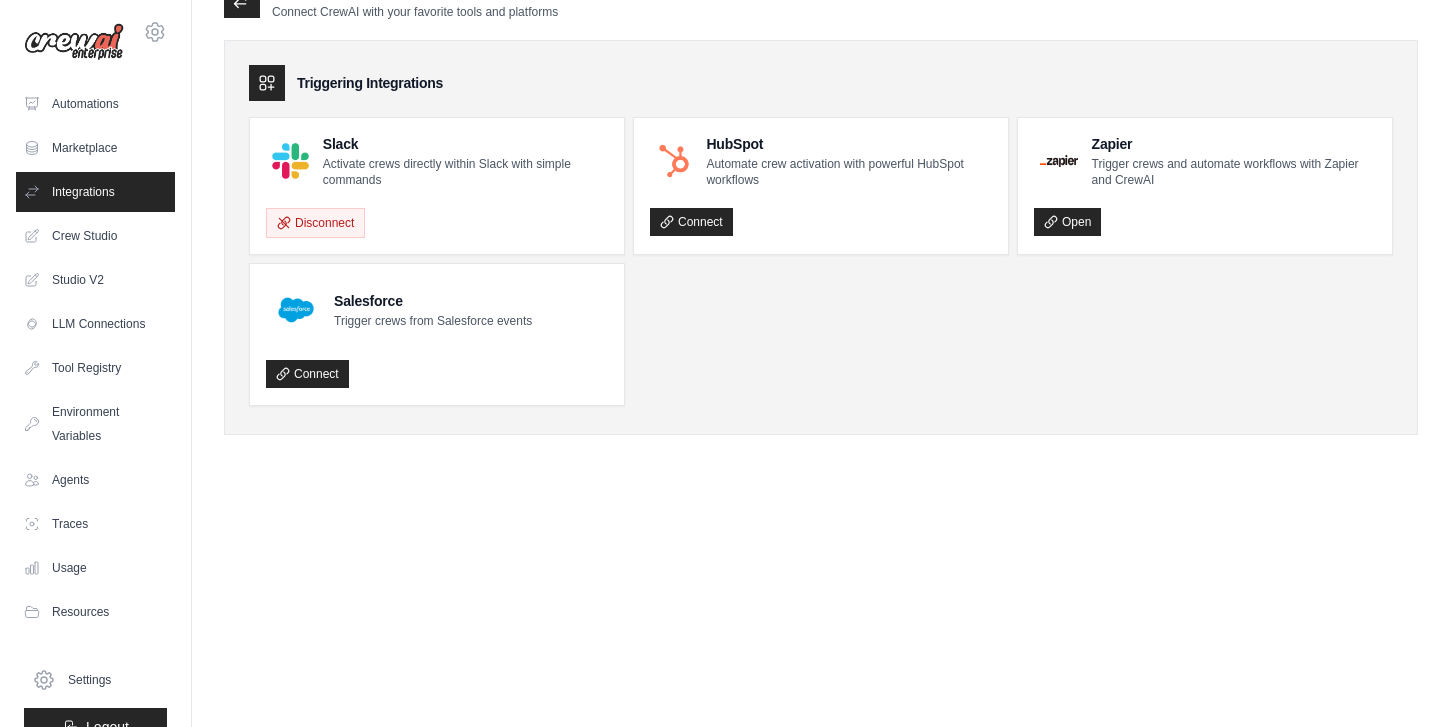 scroll, scrollTop: 0, scrollLeft: 0, axis: both 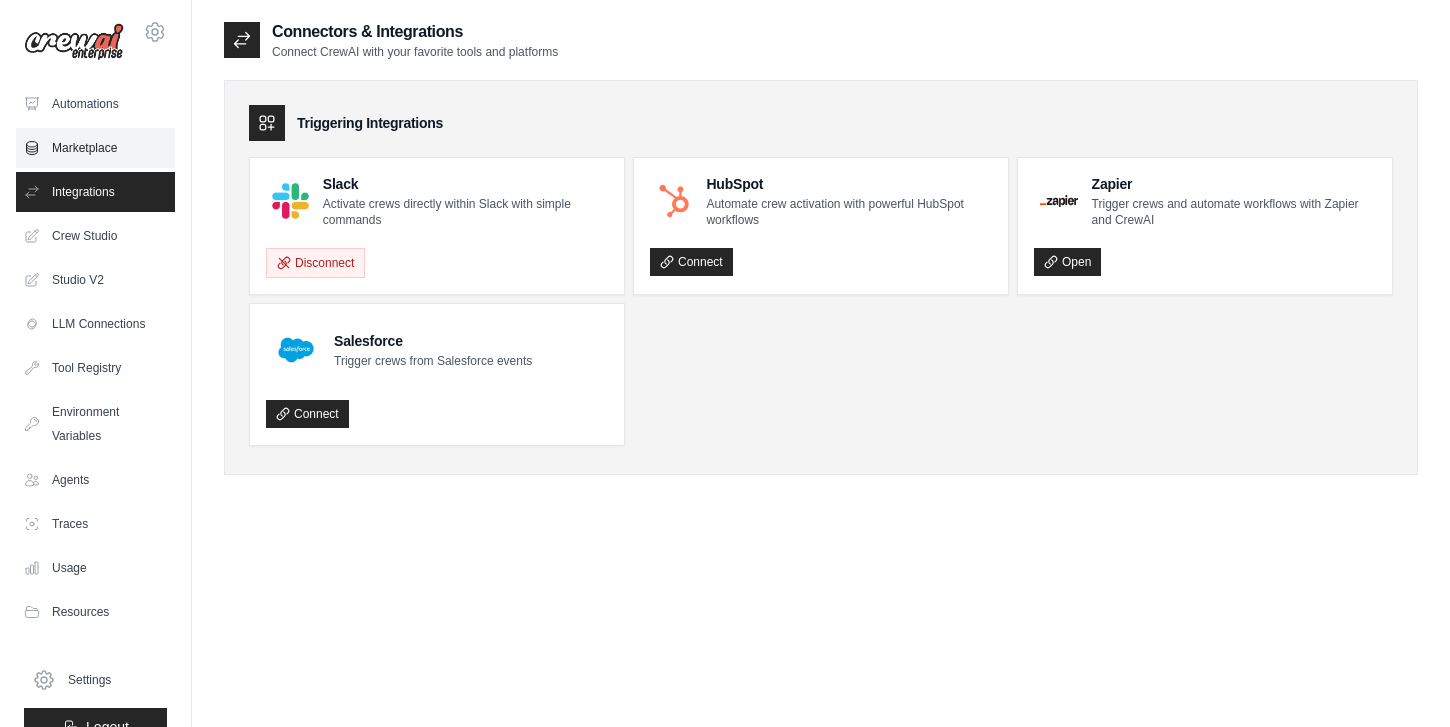 click on "Marketplace" at bounding box center (95, 148) 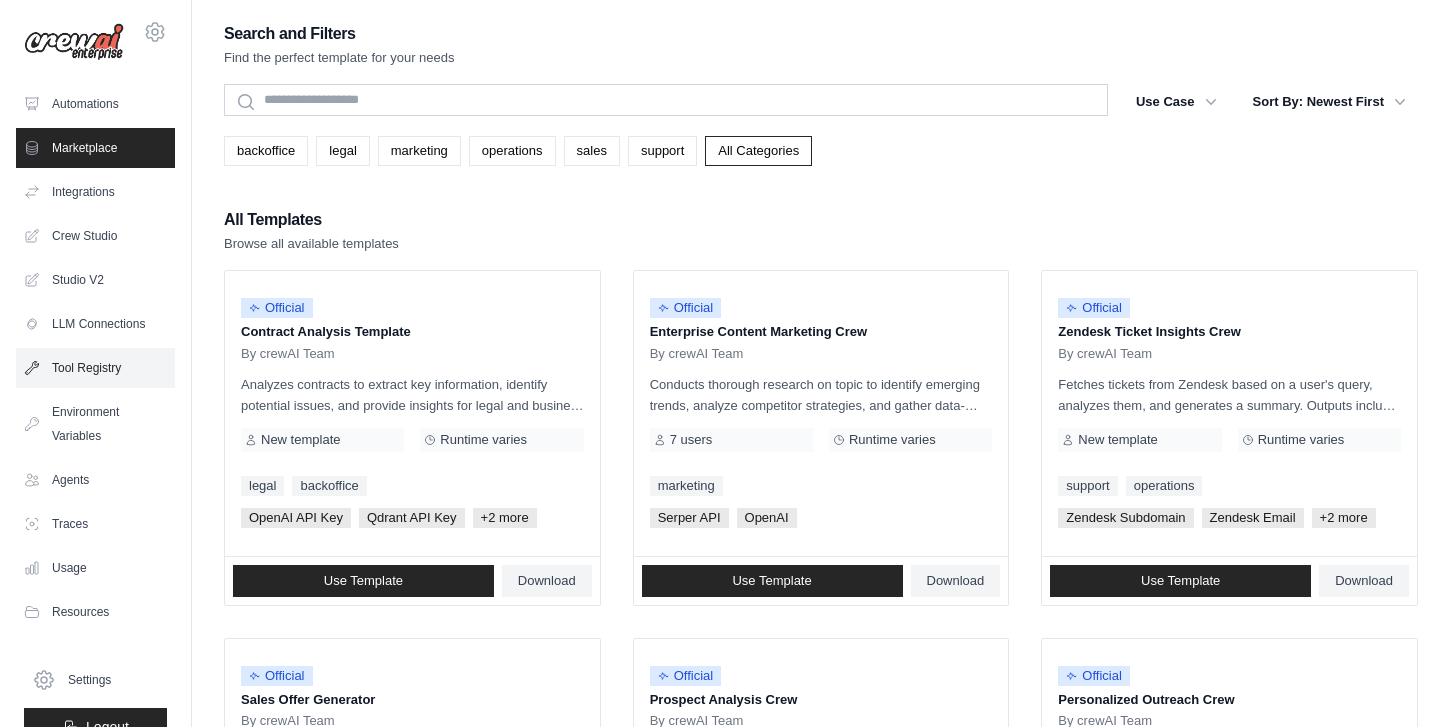 click on "Tool Registry" at bounding box center (95, 368) 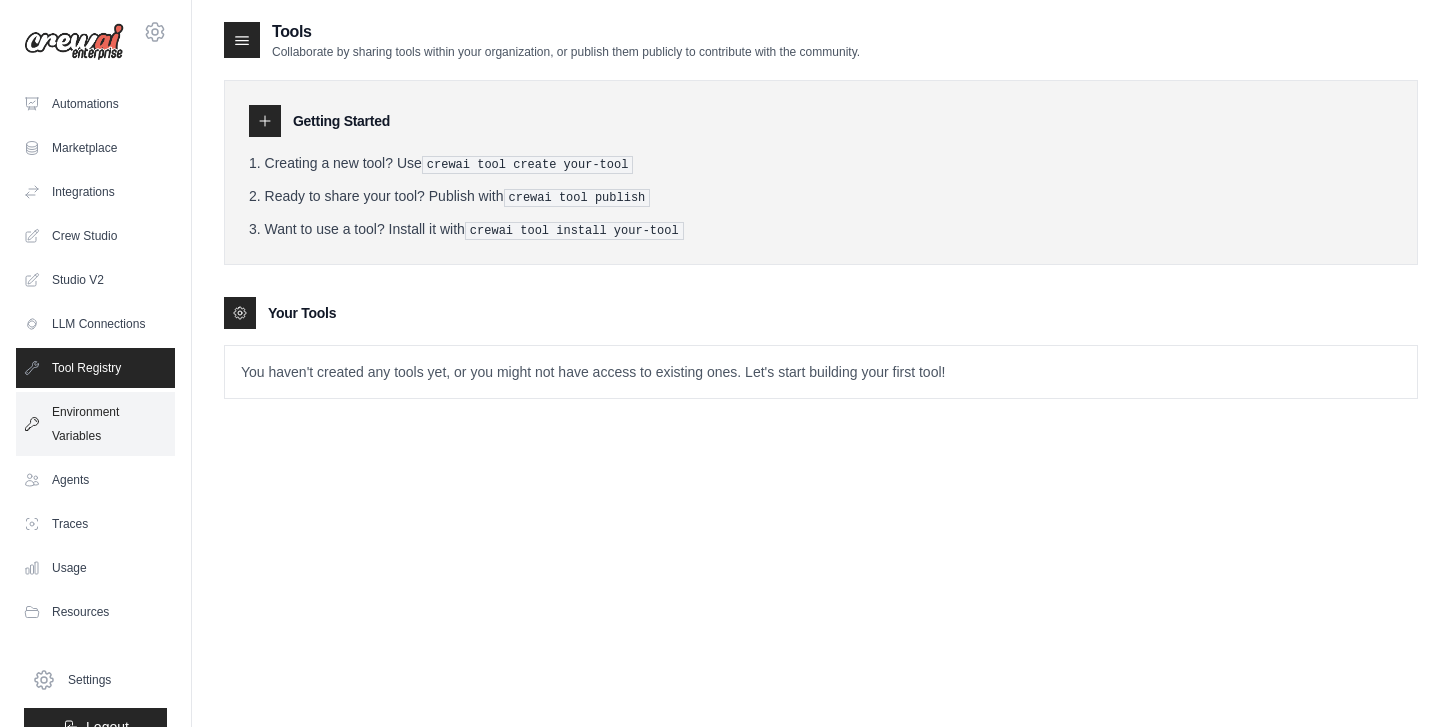 click on "Environment Variables" at bounding box center (95, 424) 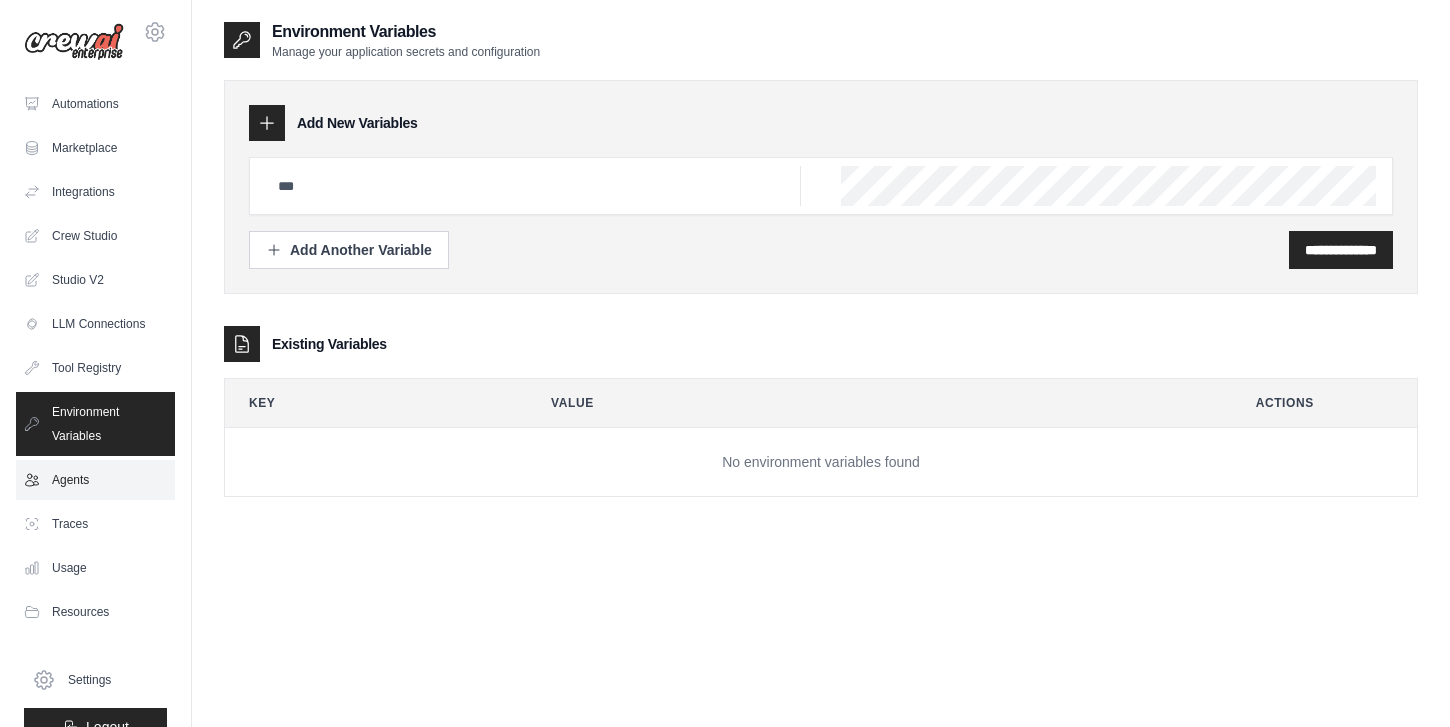 click on "Agents" at bounding box center (95, 480) 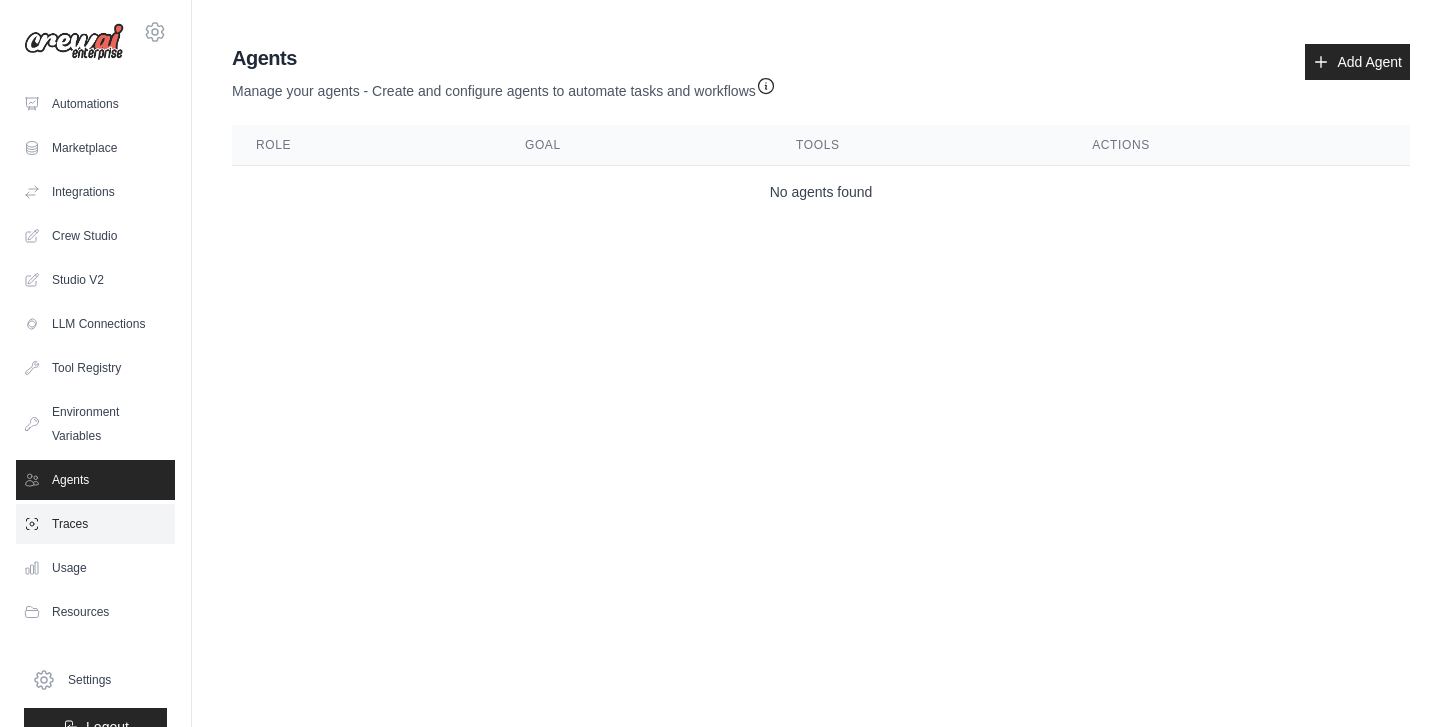 click on "Traces" at bounding box center (95, 524) 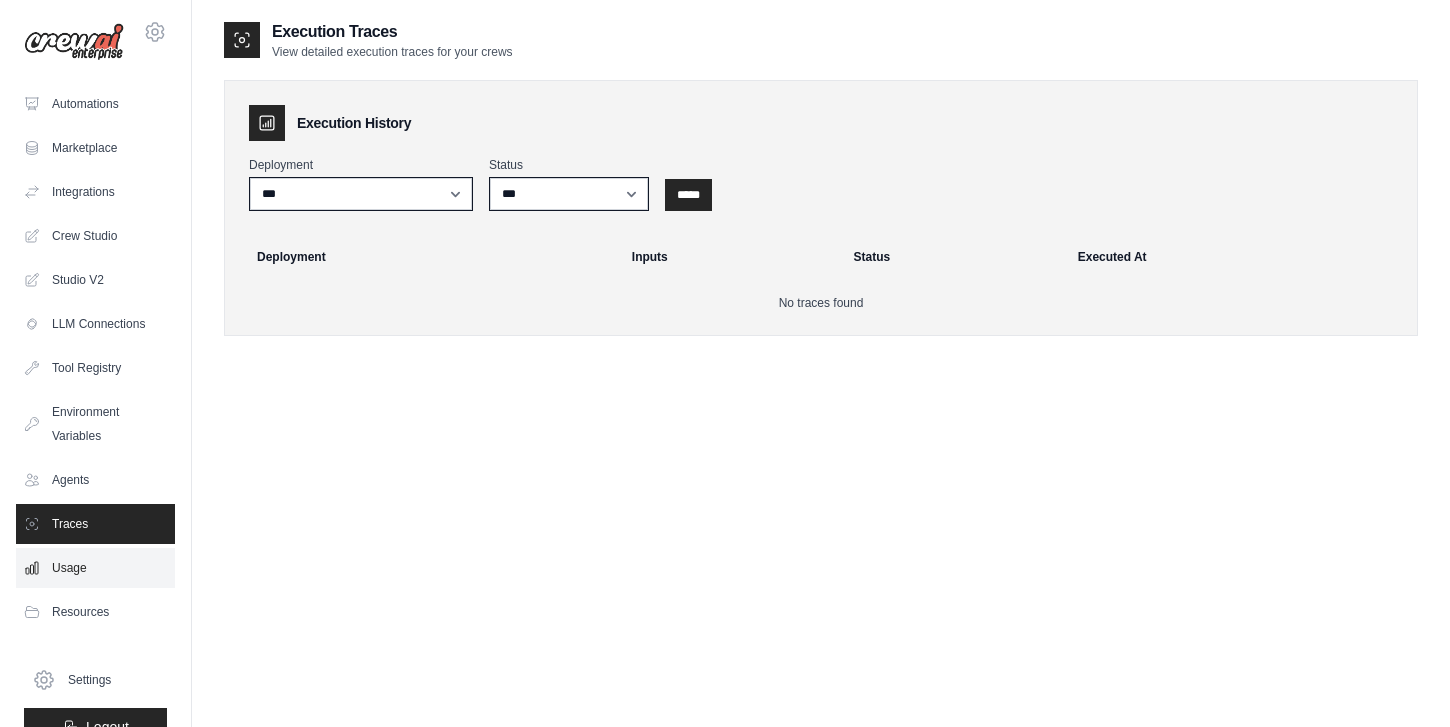 click on "Usage" at bounding box center (95, 568) 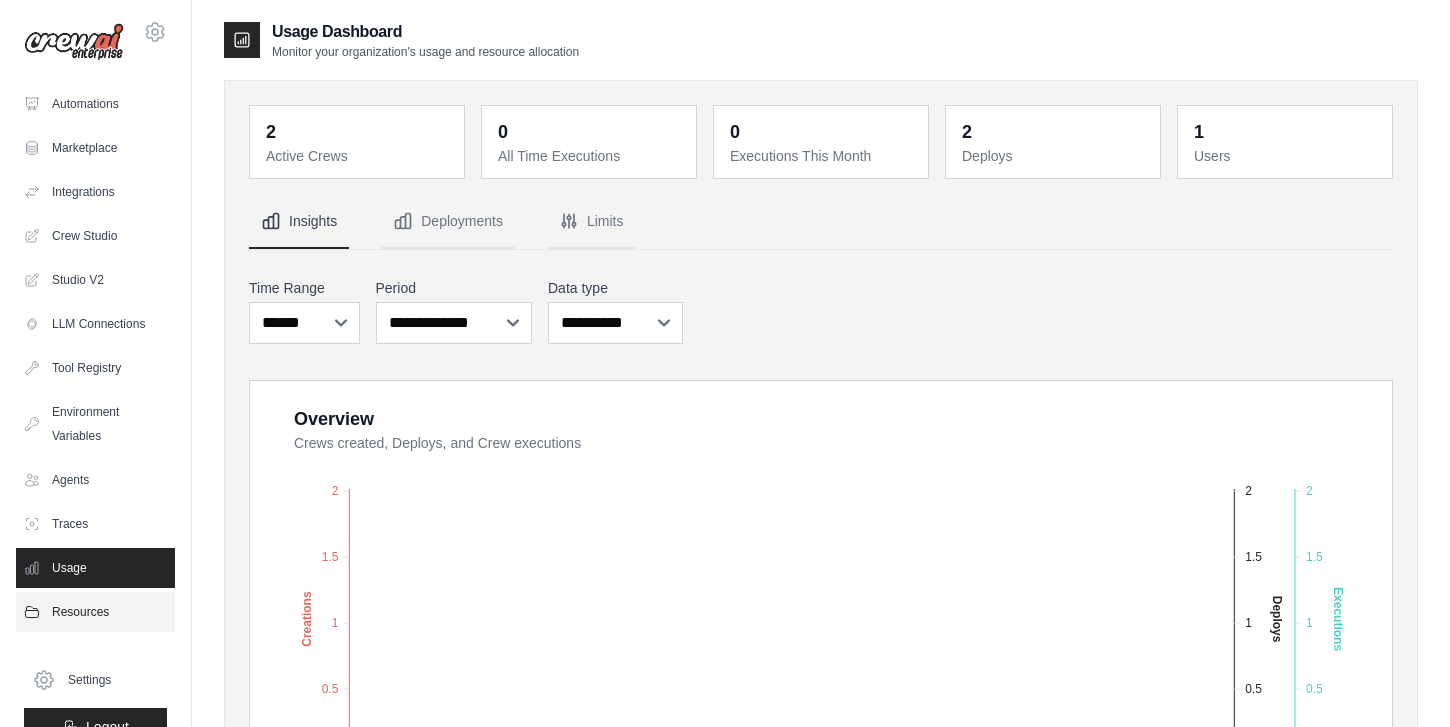 click on "Resources" at bounding box center [95, 612] 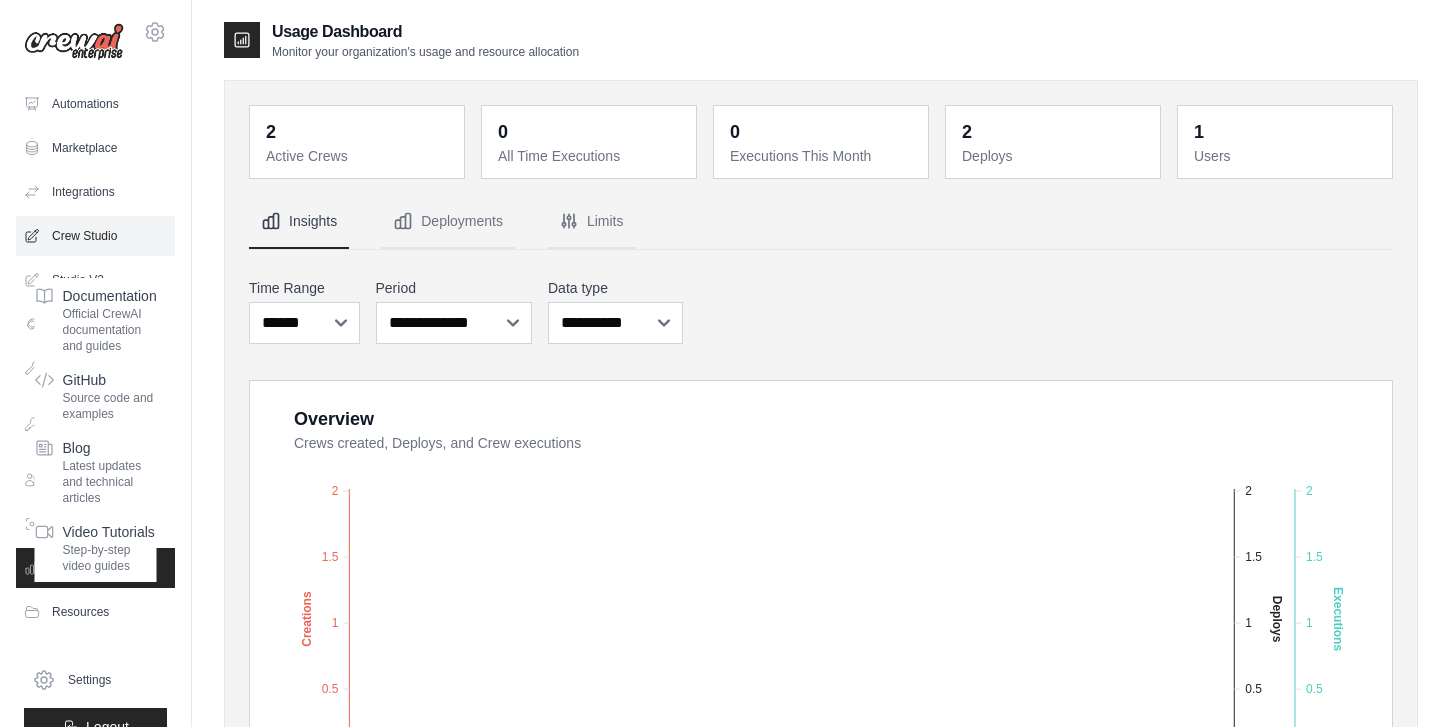 click on "Crew Studio" at bounding box center [95, 236] 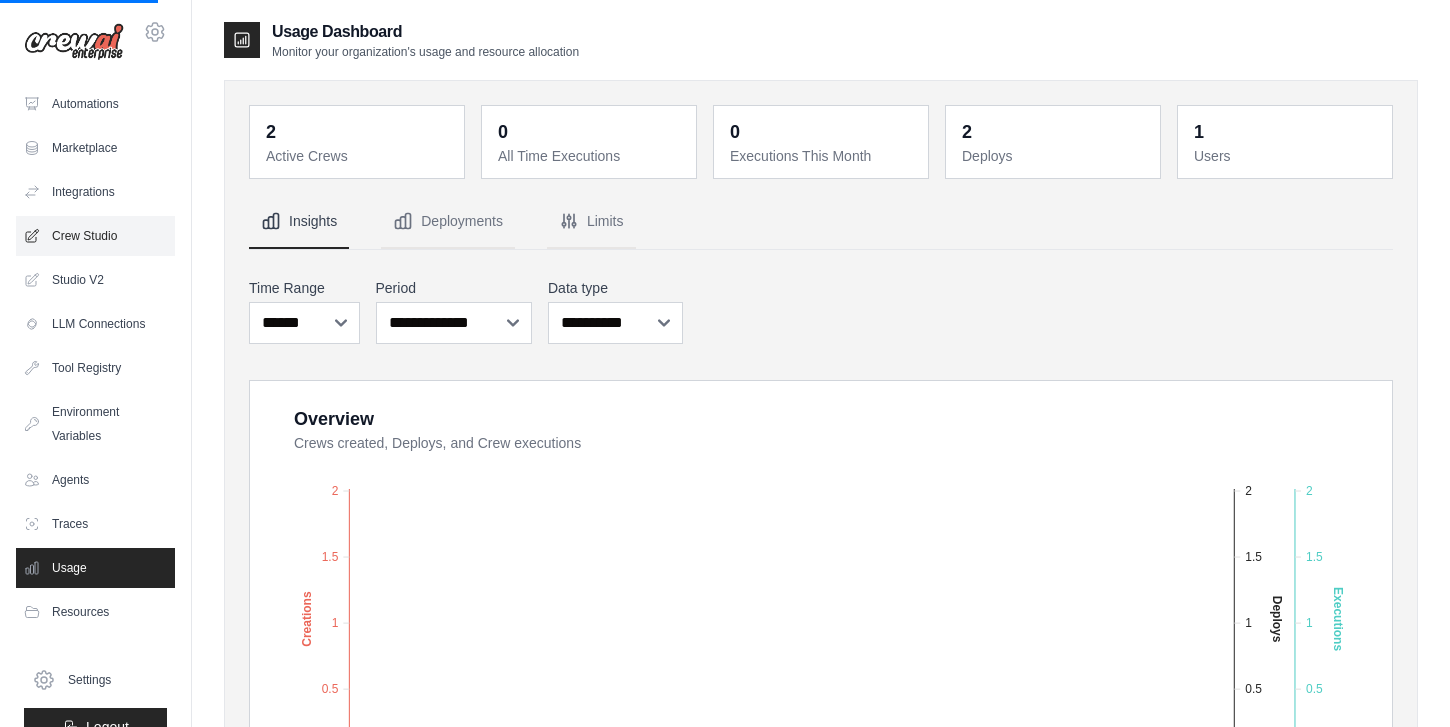 click on "Crew Studio" at bounding box center (95, 236) 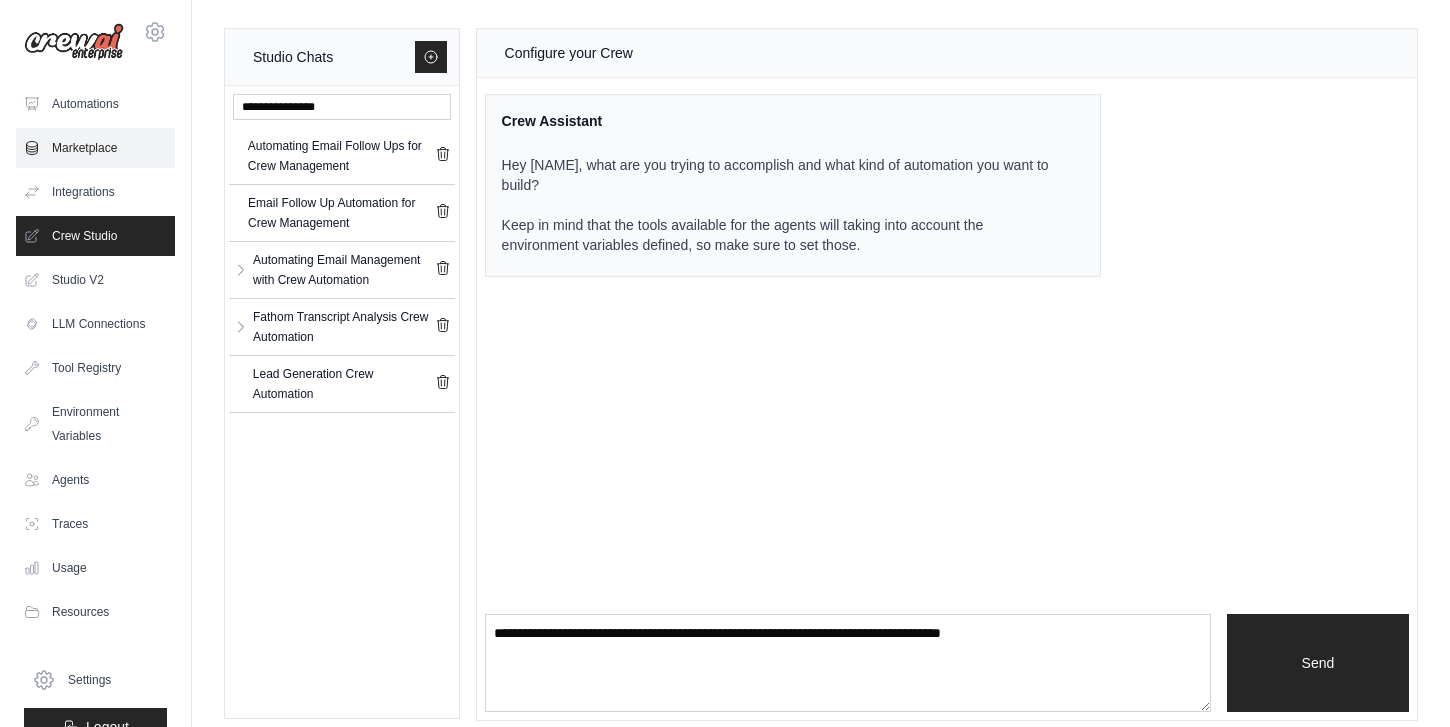 click on "Marketplace" at bounding box center (95, 148) 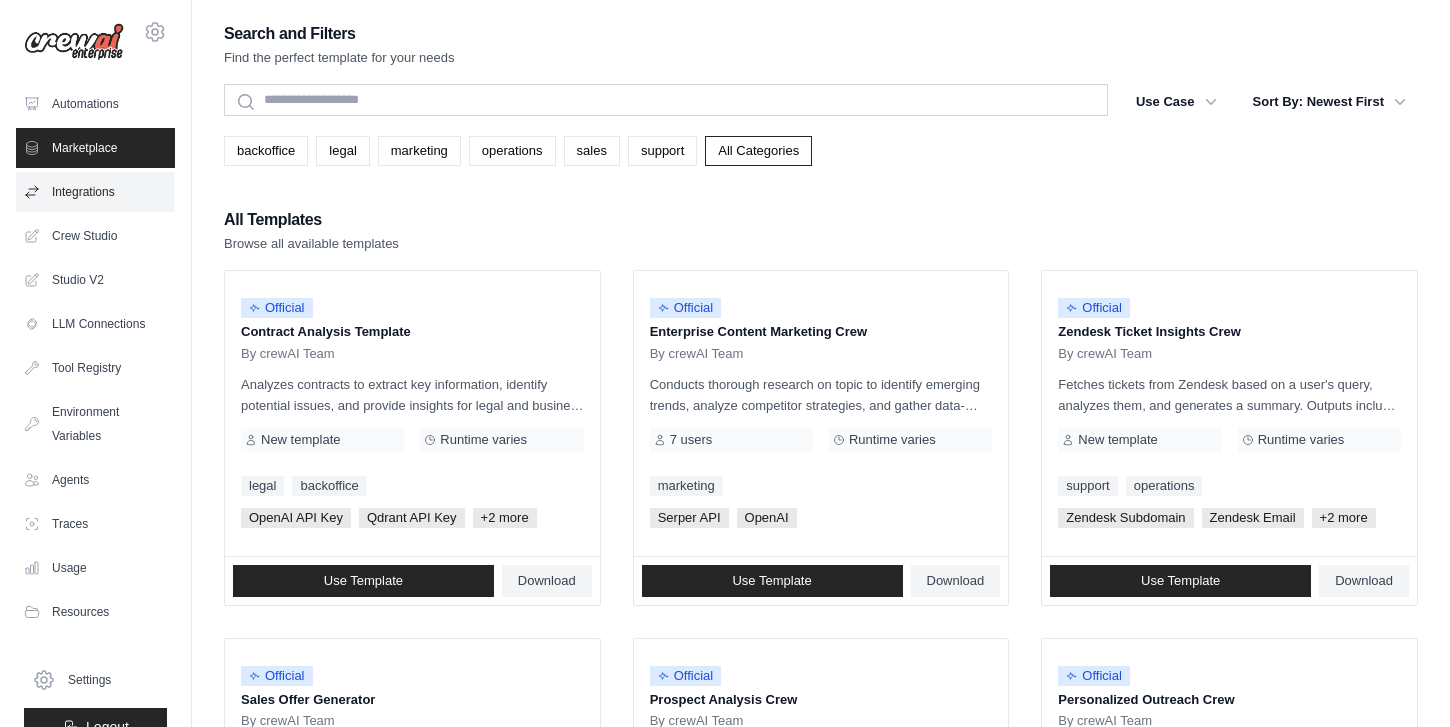 click on "Integrations" at bounding box center [95, 192] 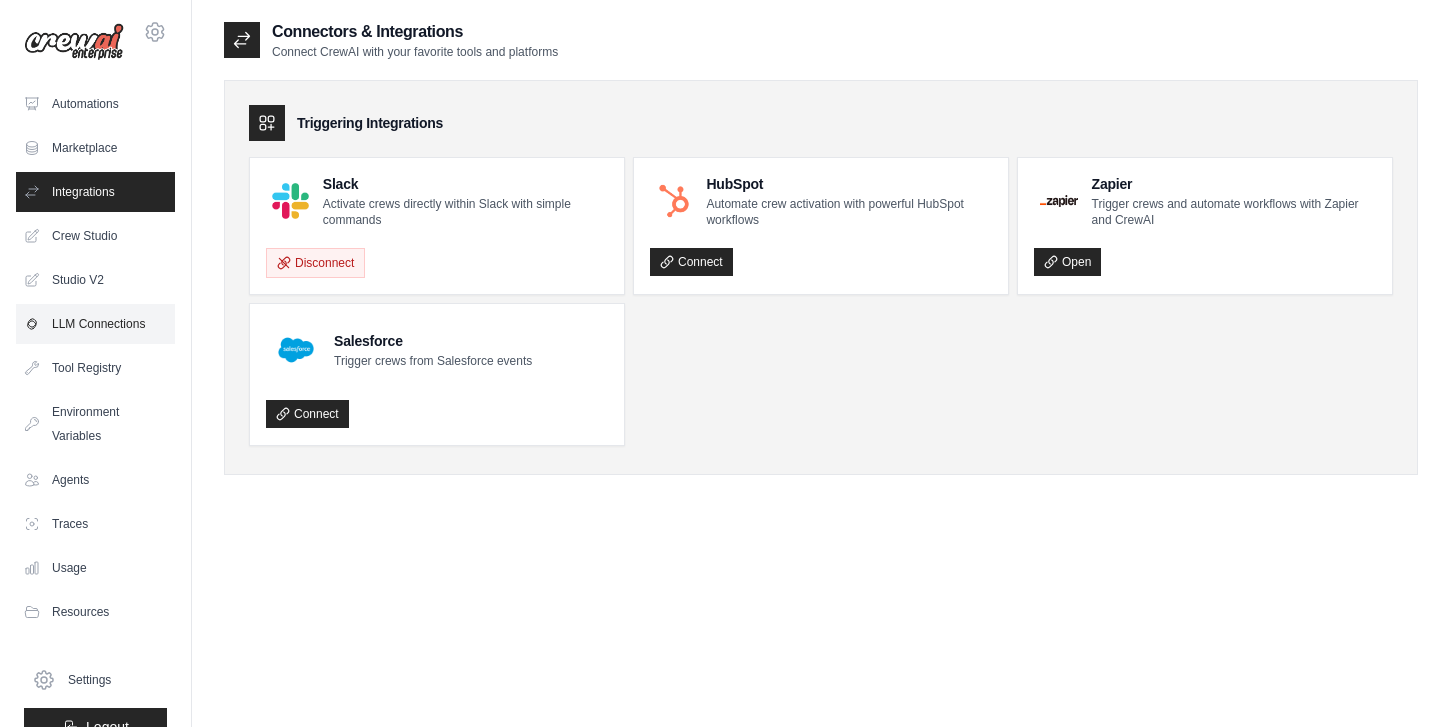 click on "LLM Connections" at bounding box center [95, 324] 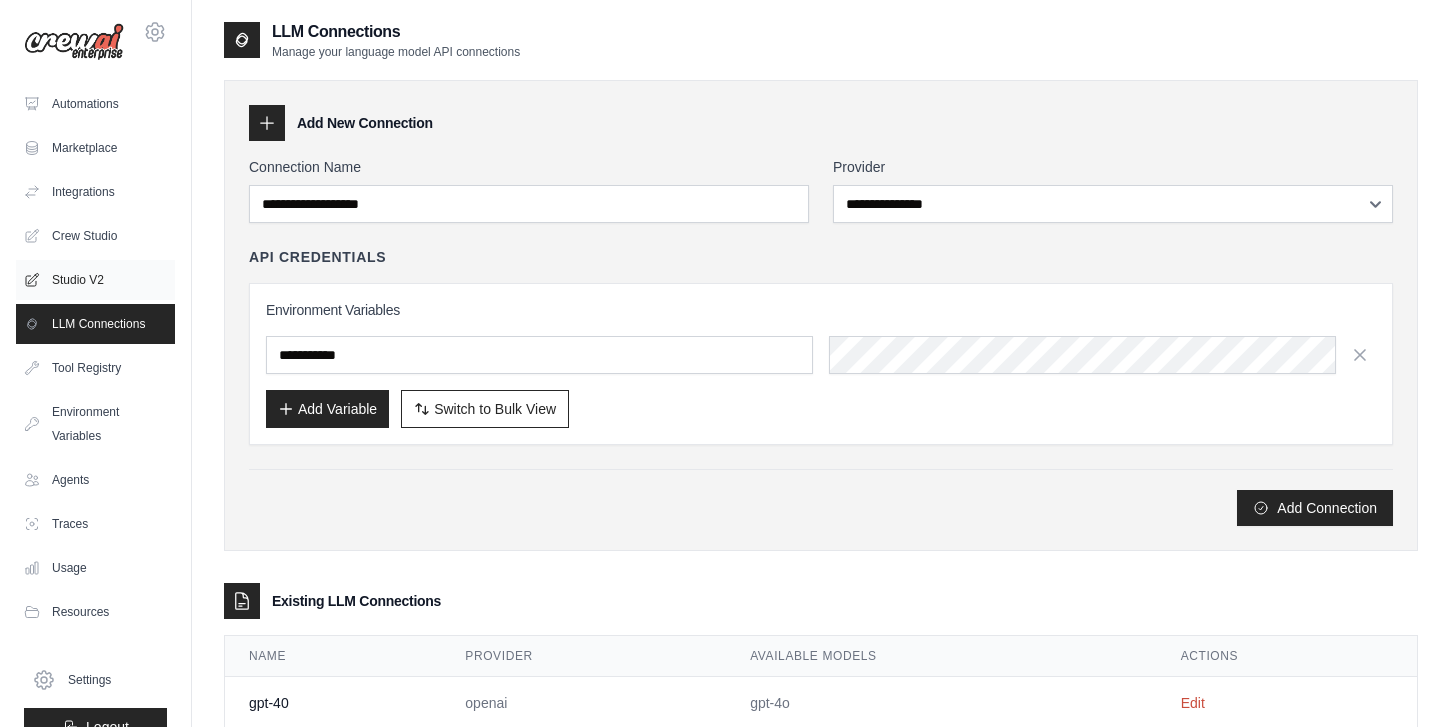 click on "Studio V2" at bounding box center [95, 280] 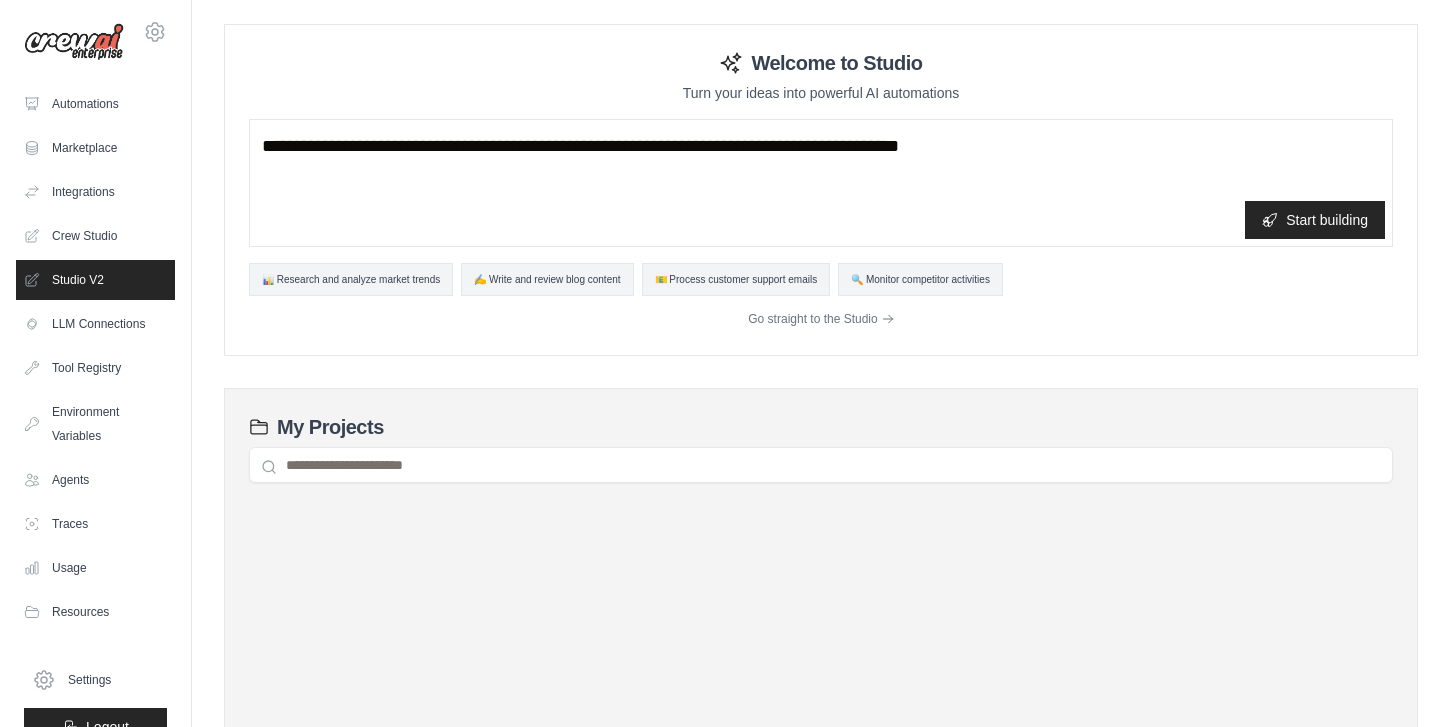 scroll, scrollTop: 0, scrollLeft: 0, axis: both 